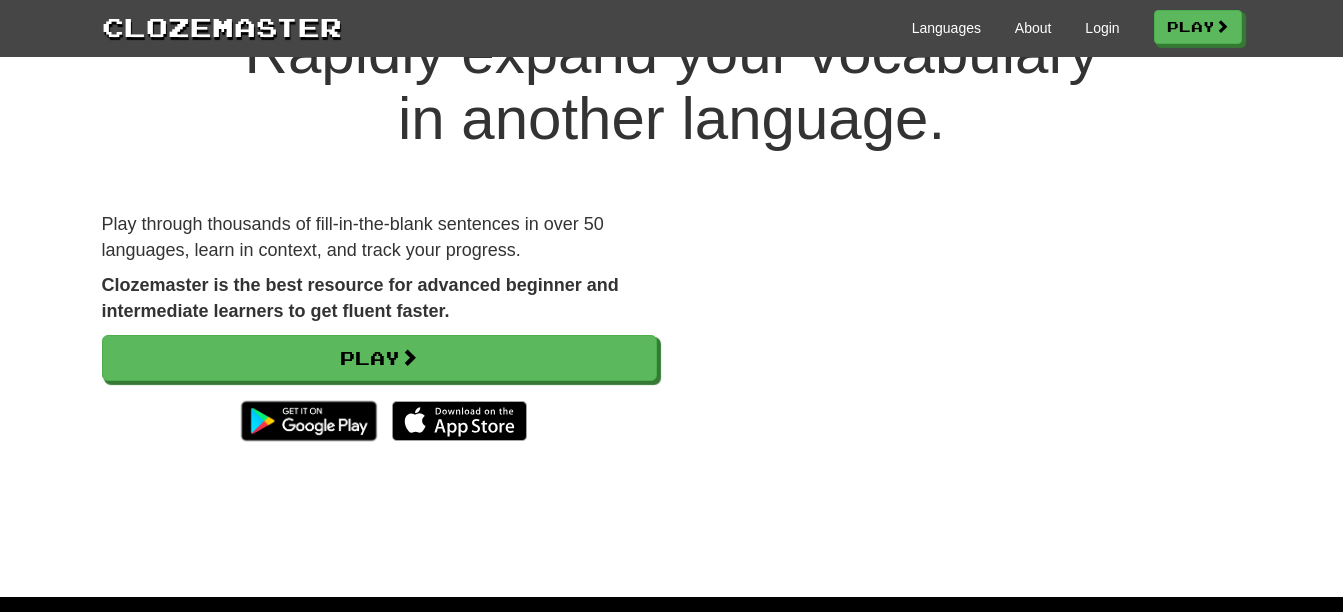 scroll, scrollTop: 200, scrollLeft: 0, axis: vertical 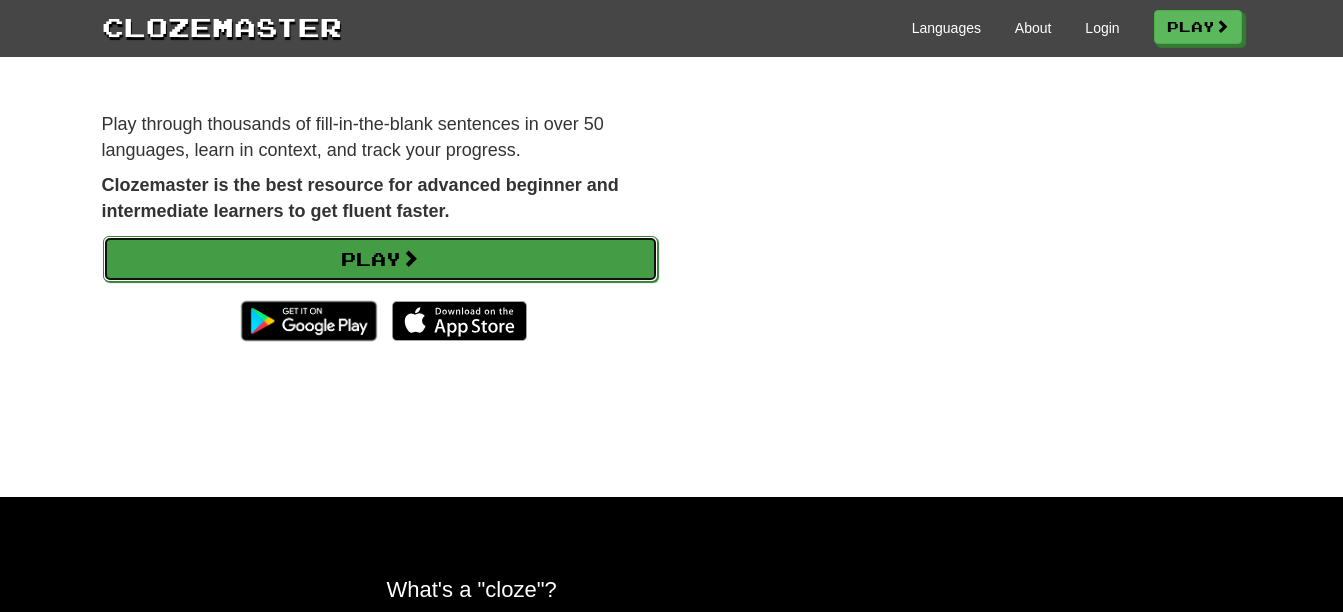 click on "Play" at bounding box center [380, 259] 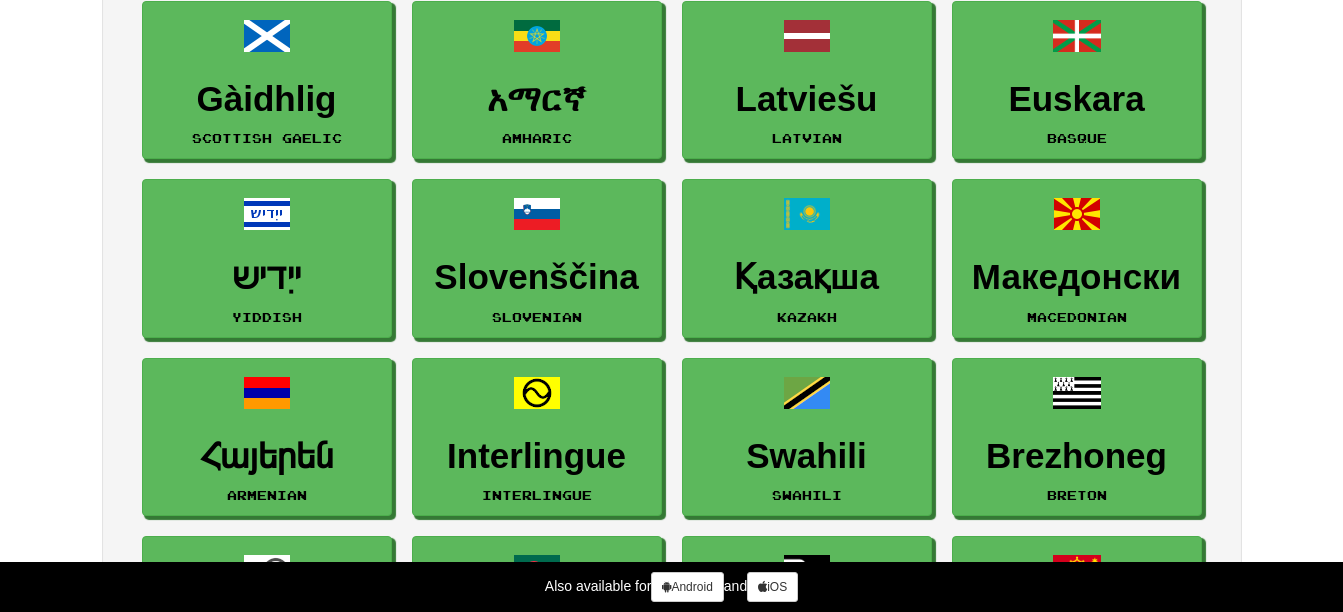 scroll, scrollTop: 2500, scrollLeft: 0, axis: vertical 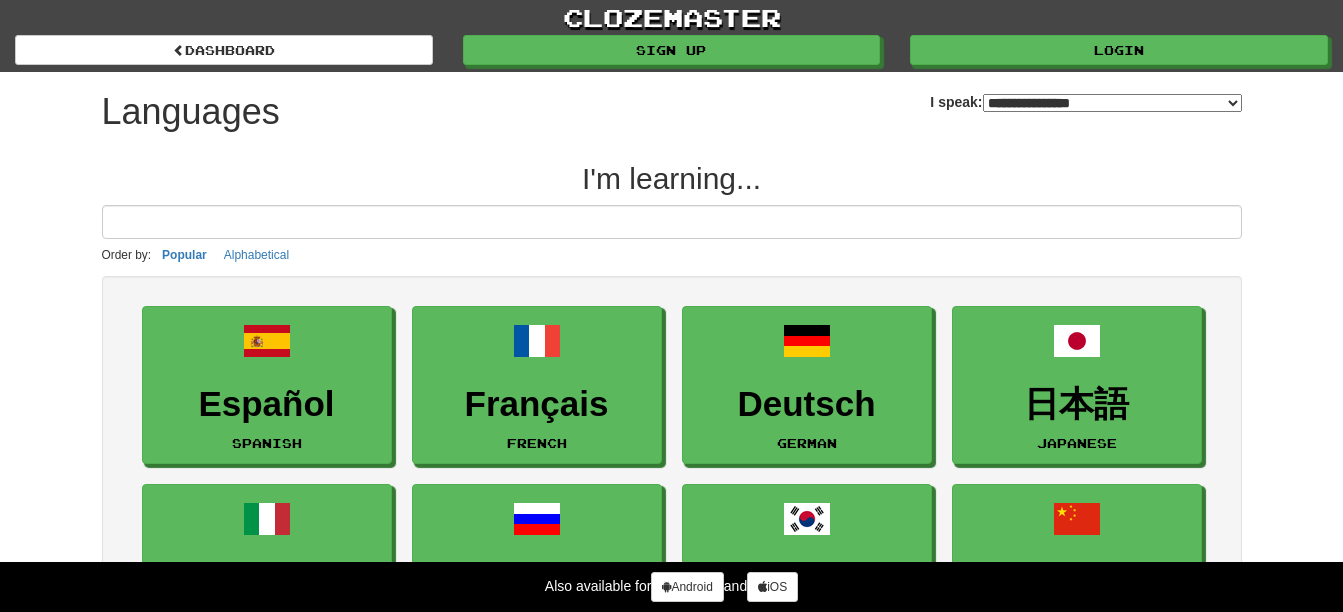 click on "**********" at bounding box center [1112, 103] 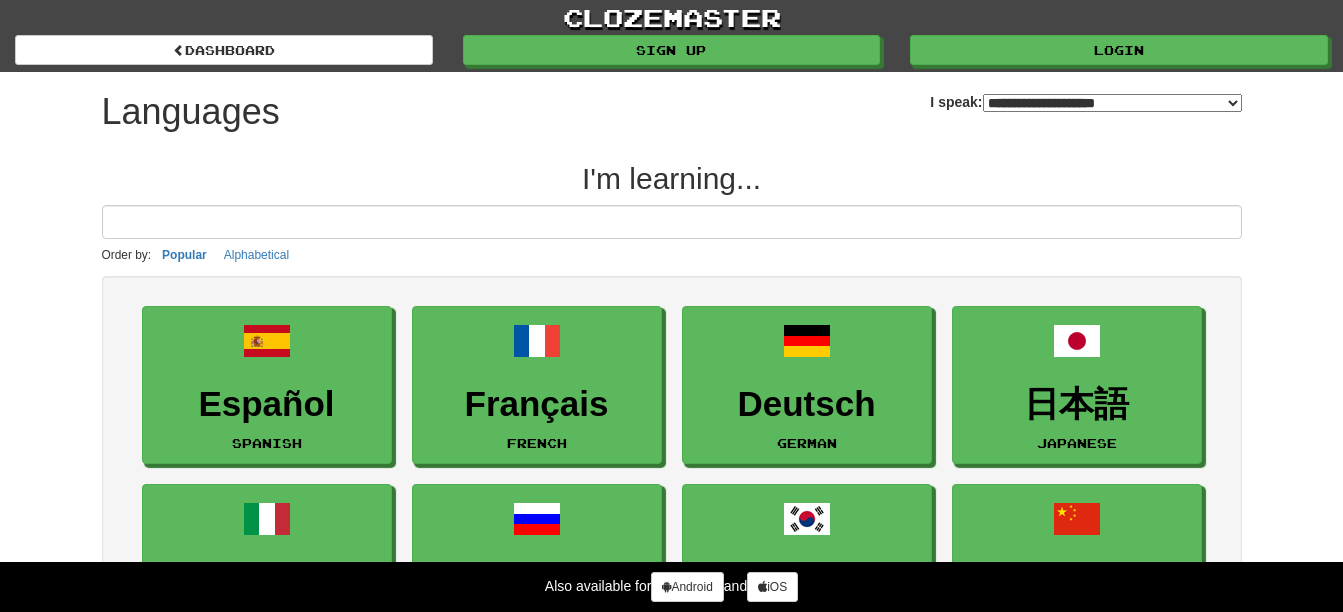 click on "**********" at bounding box center (1112, 103) 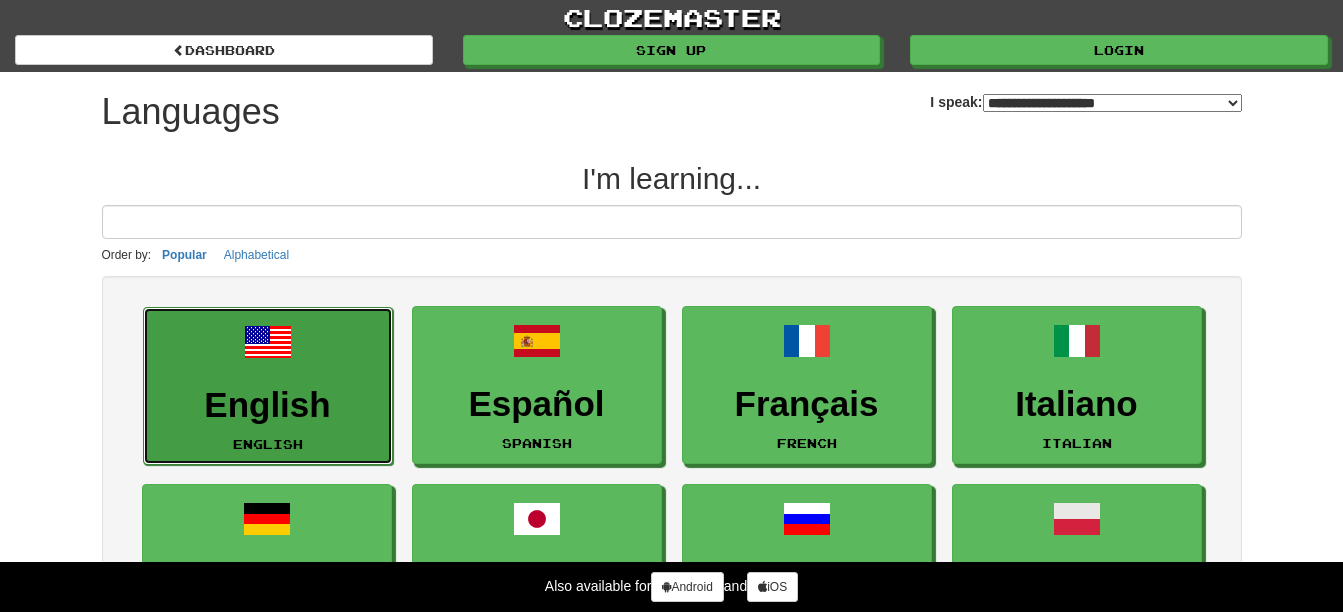 click on "English English" at bounding box center (268, 386) 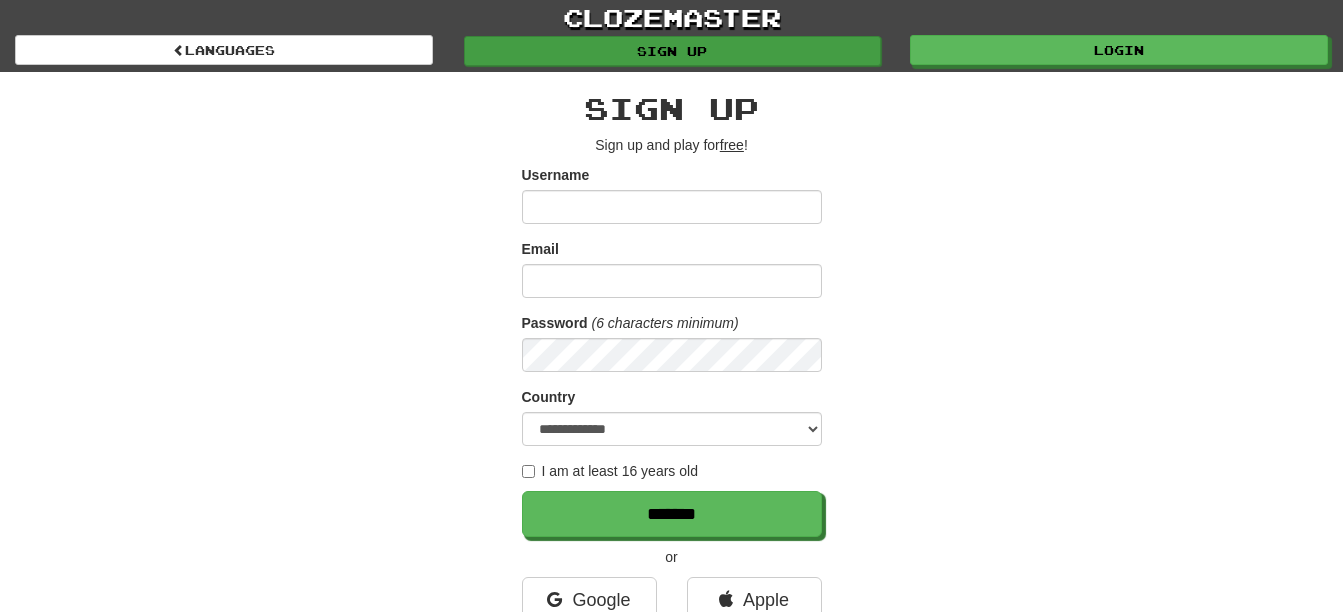 scroll, scrollTop: 0, scrollLeft: 0, axis: both 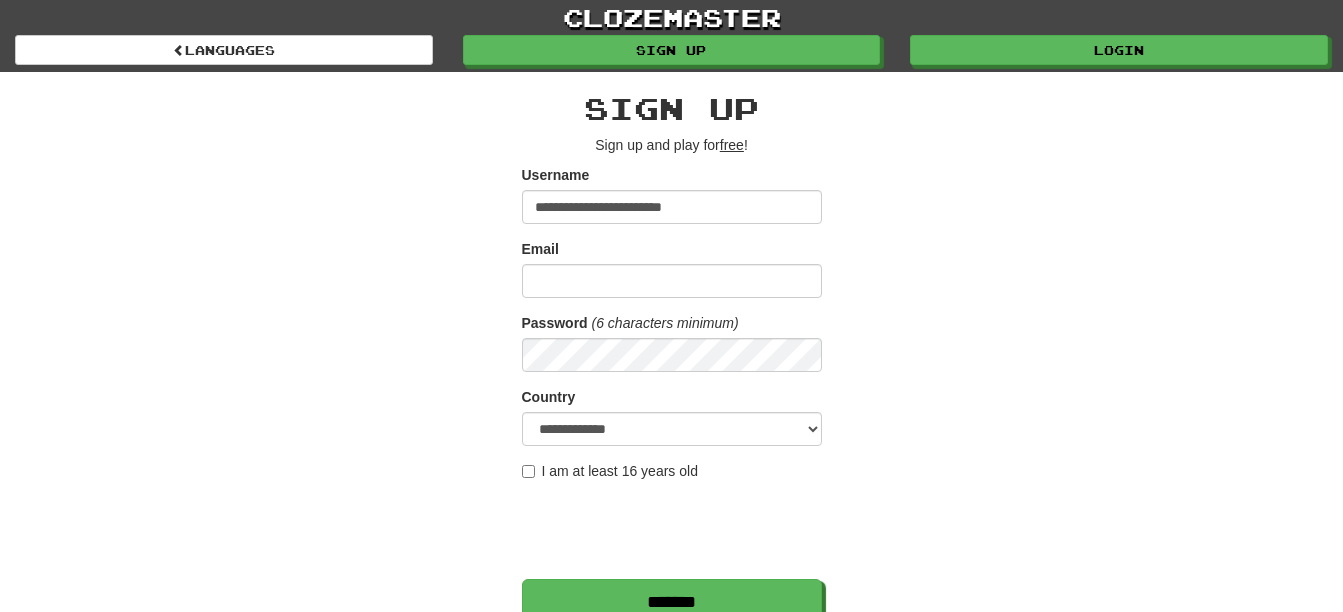 type on "**********" 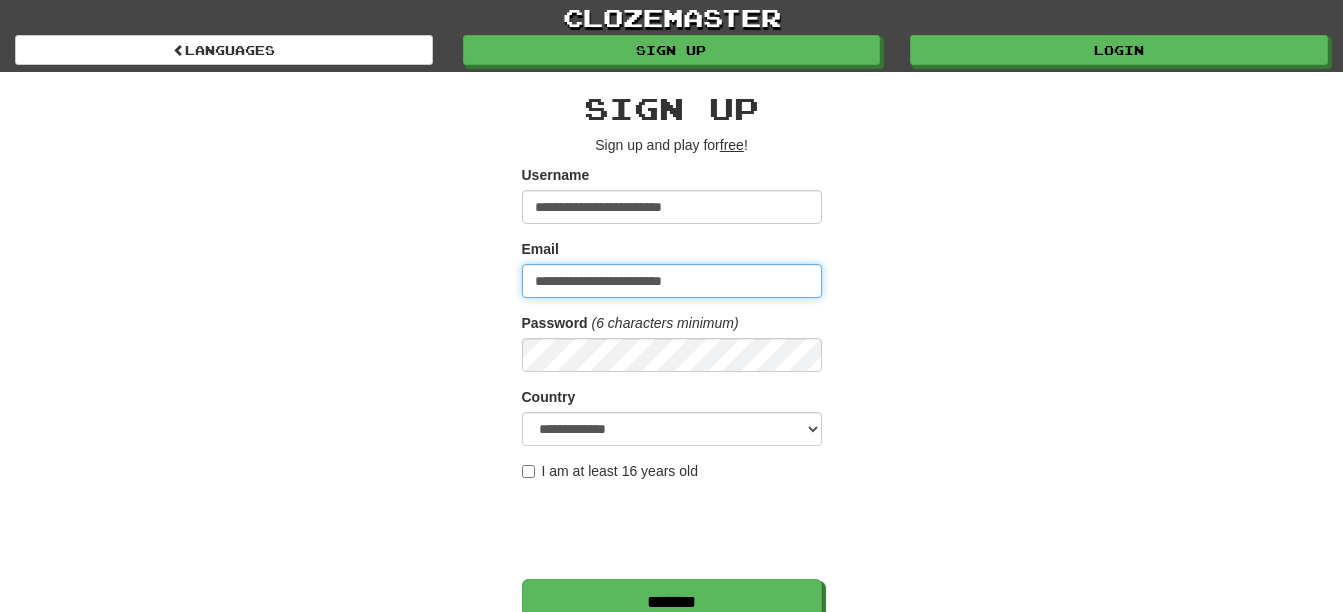 type on "**********" 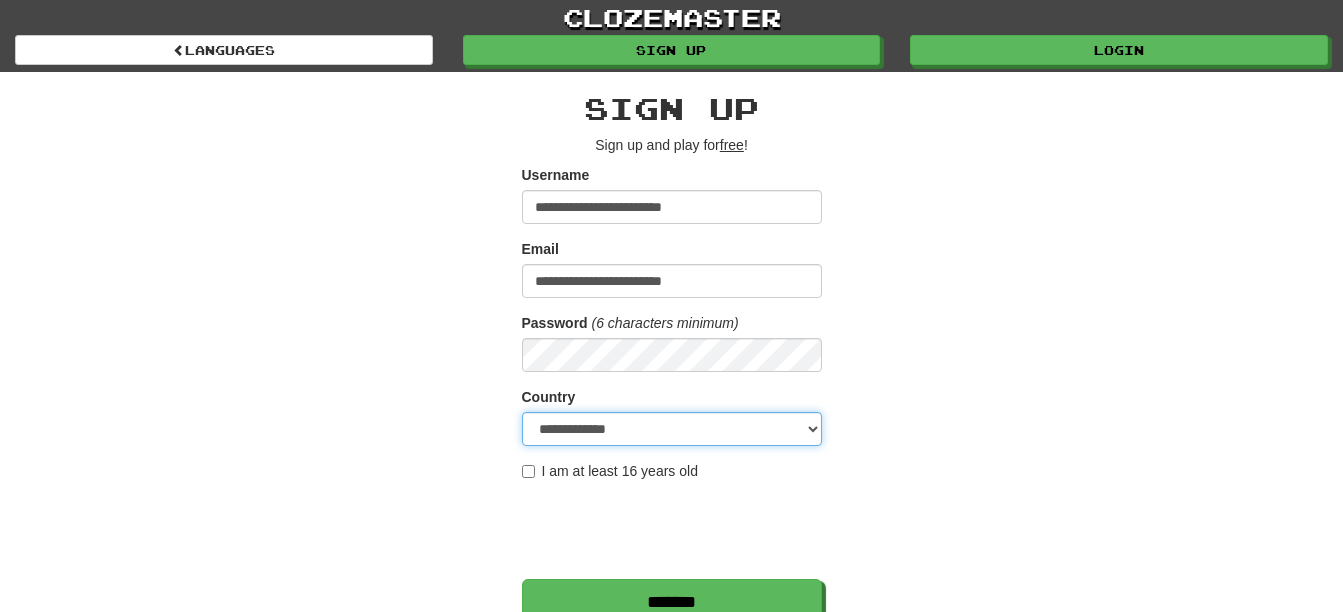 select on "**" 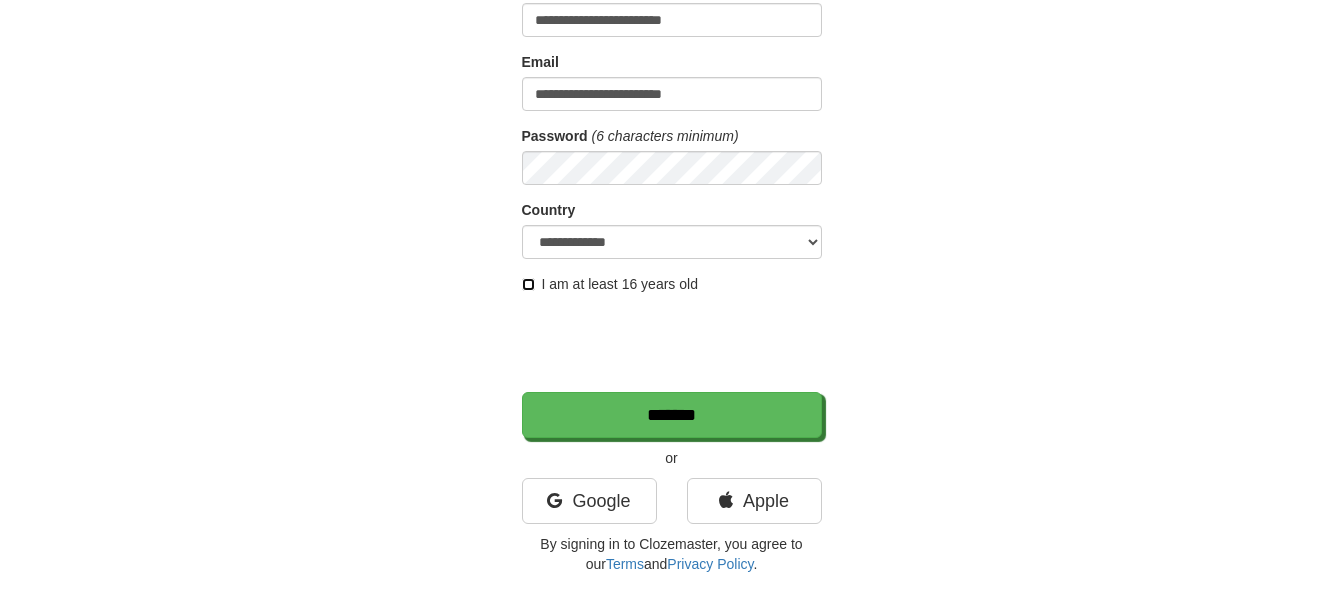 scroll, scrollTop: 200, scrollLeft: 0, axis: vertical 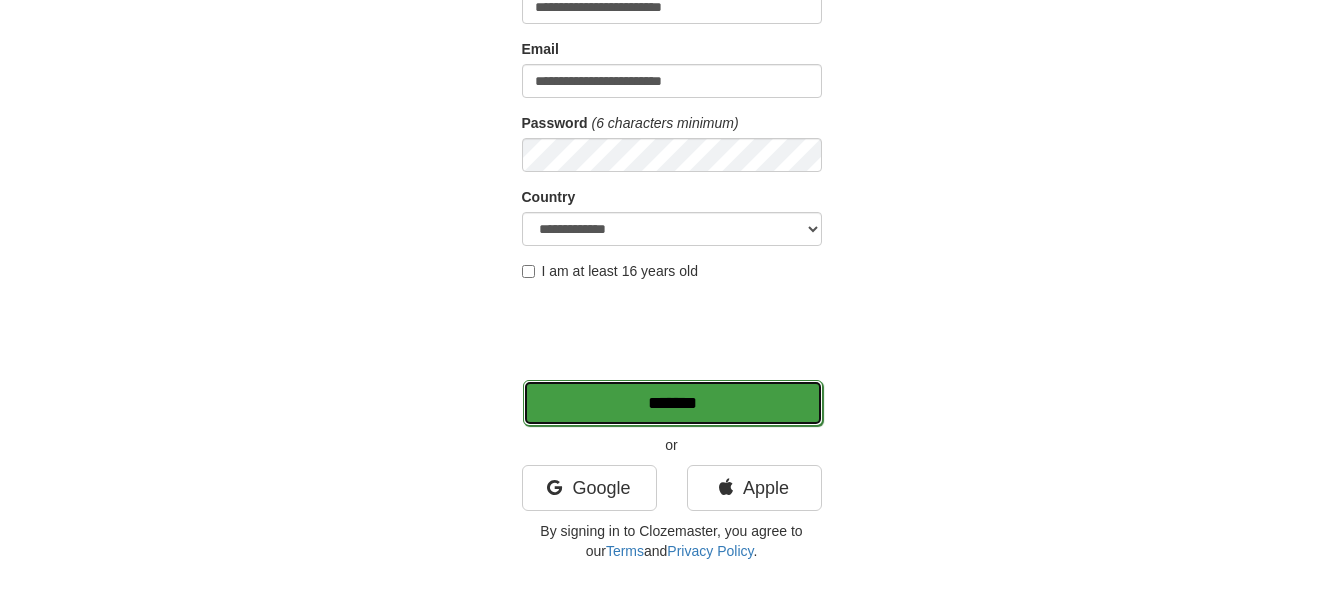 click on "*******" at bounding box center [673, 403] 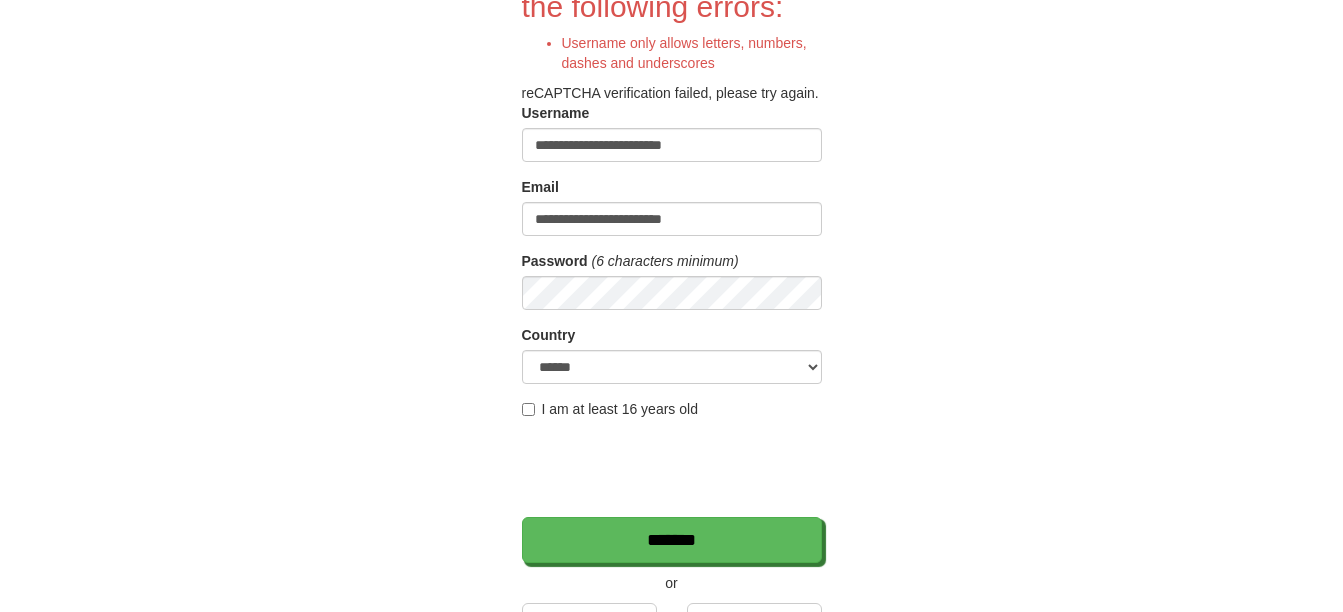 scroll, scrollTop: 400, scrollLeft: 0, axis: vertical 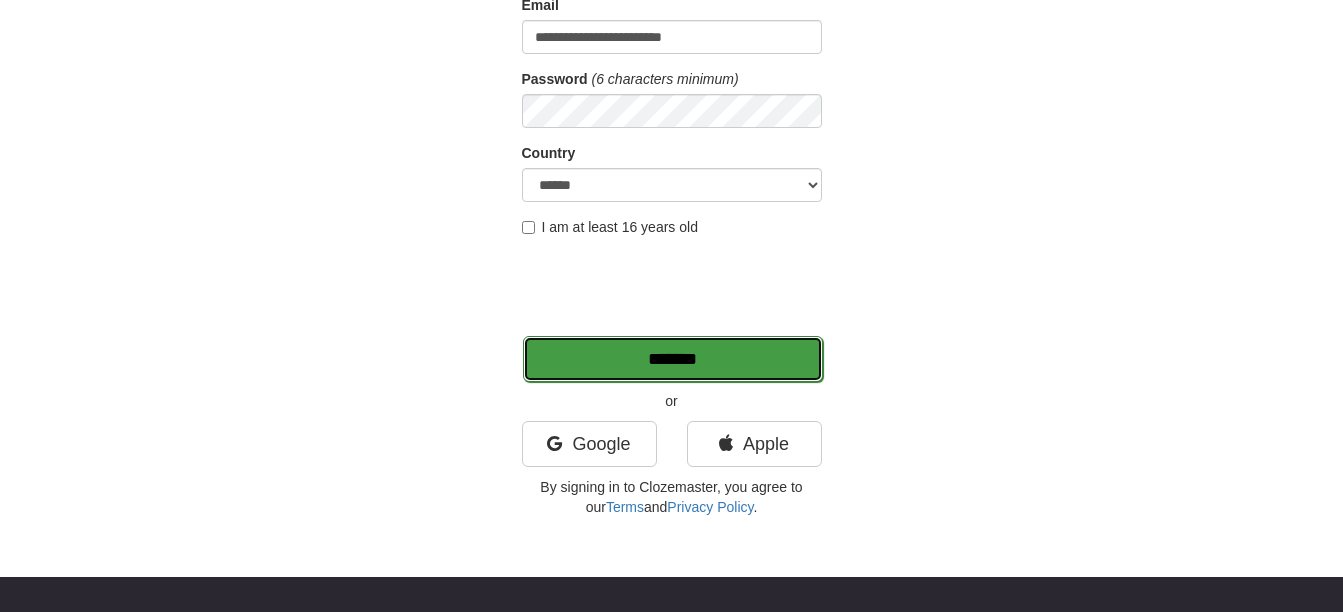 click on "*******" at bounding box center [673, 359] 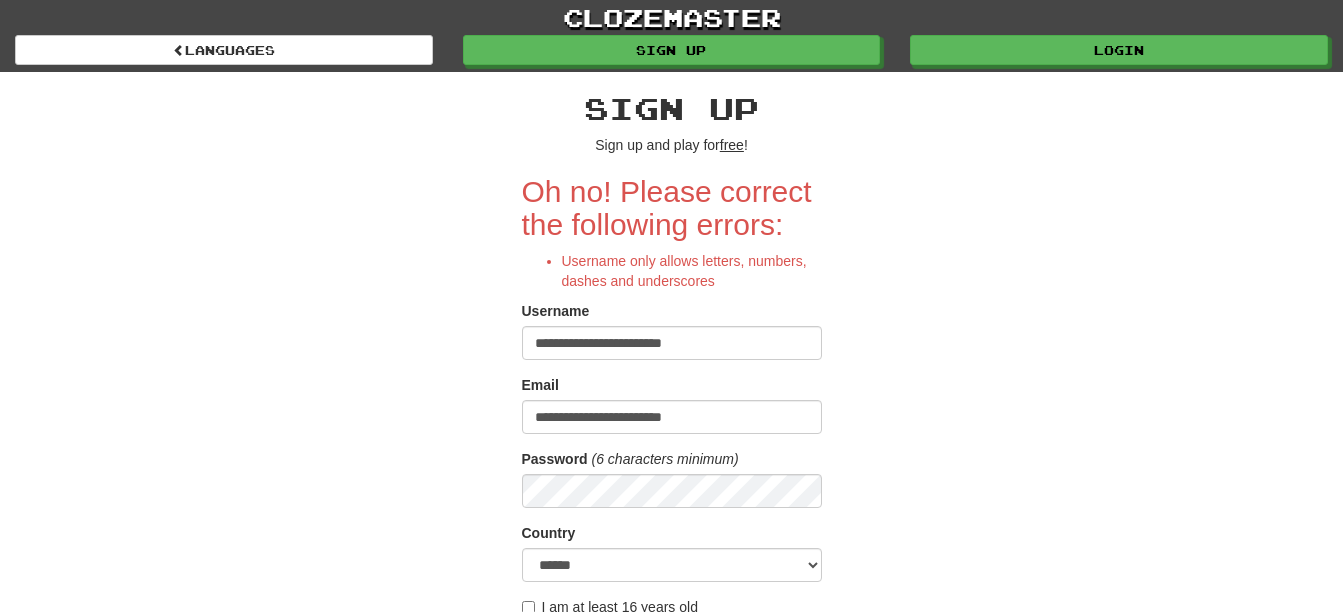 scroll, scrollTop: 0, scrollLeft: 0, axis: both 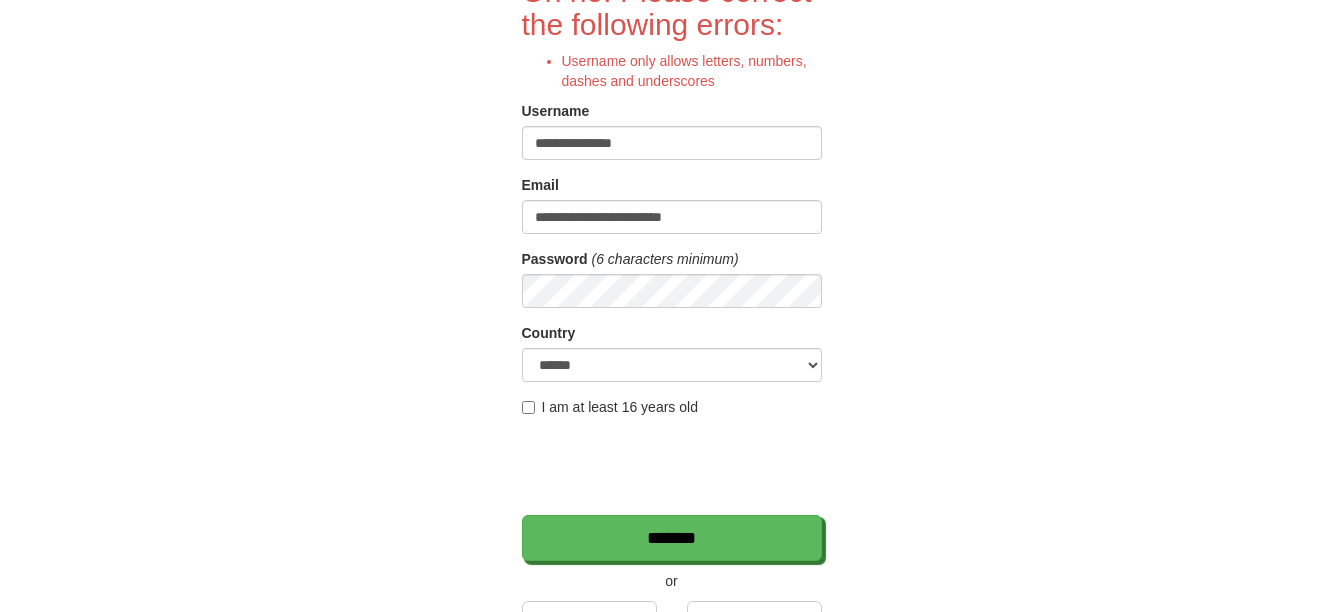 type on "**********" 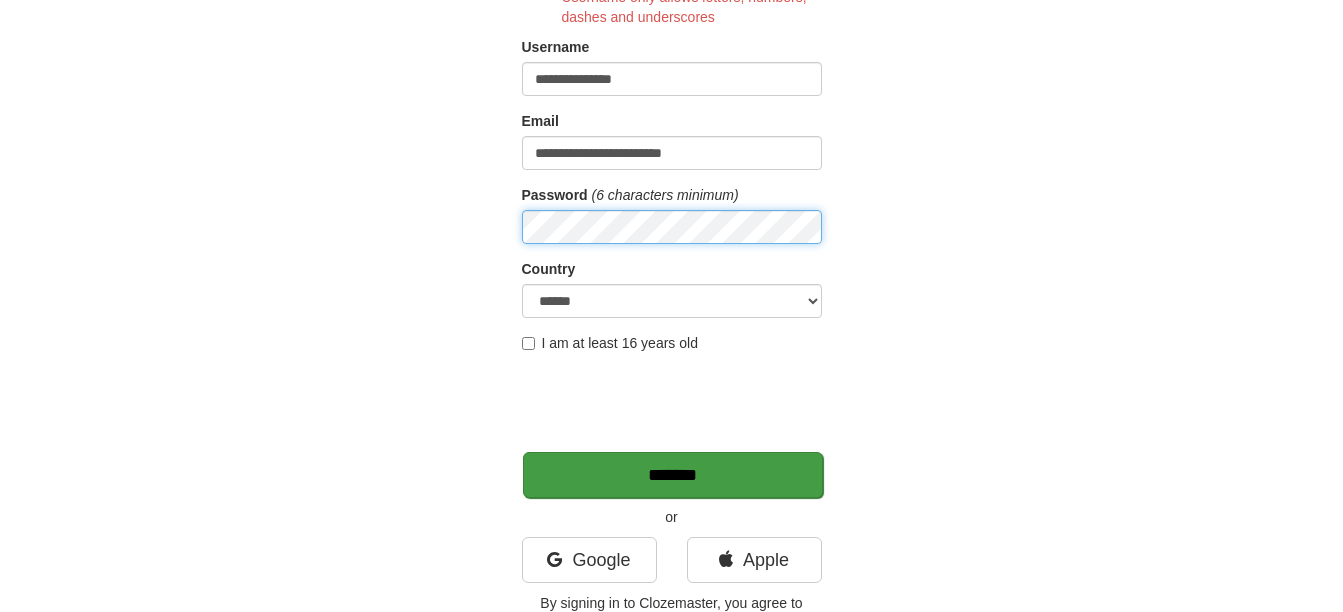 scroll, scrollTop: 300, scrollLeft: 0, axis: vertical 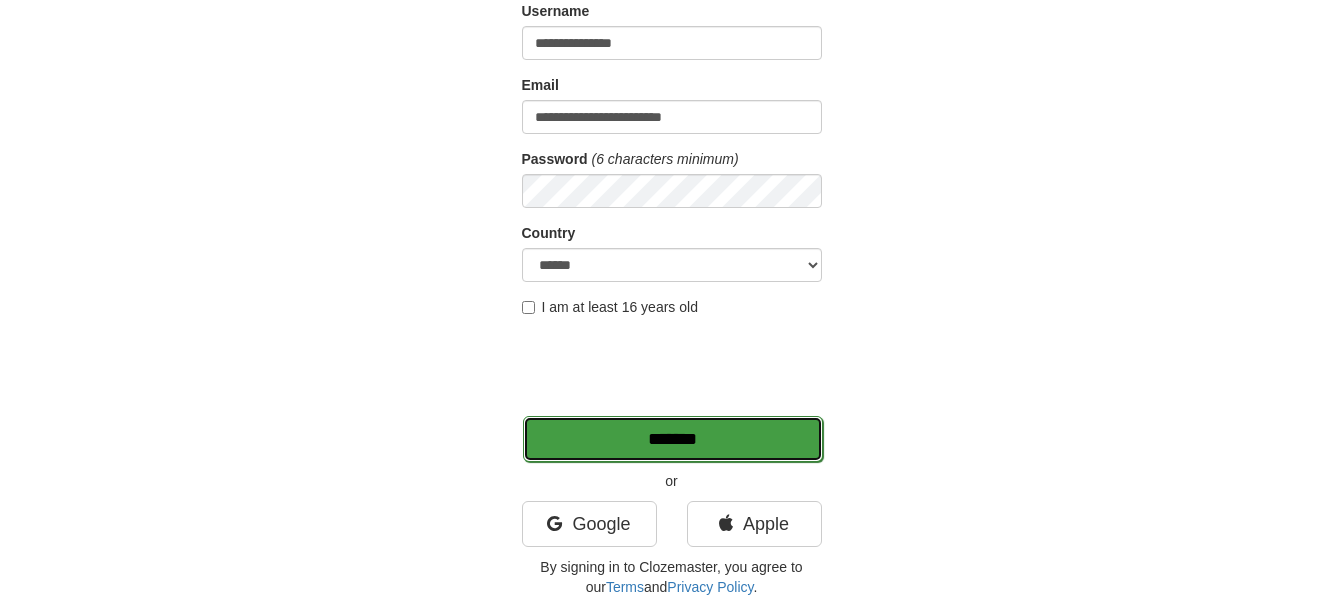 click on "*******" at bounding box center [673, 439] 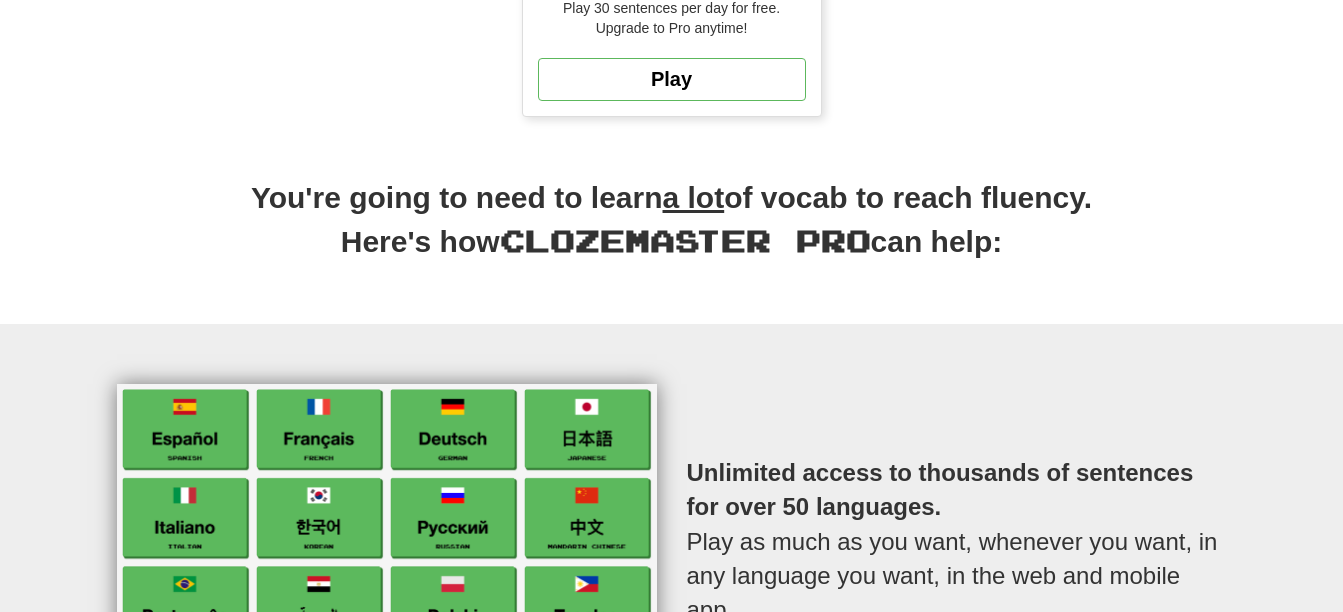 scroll, scrollTop: 600, scrollLeft: 0, axis: vertical 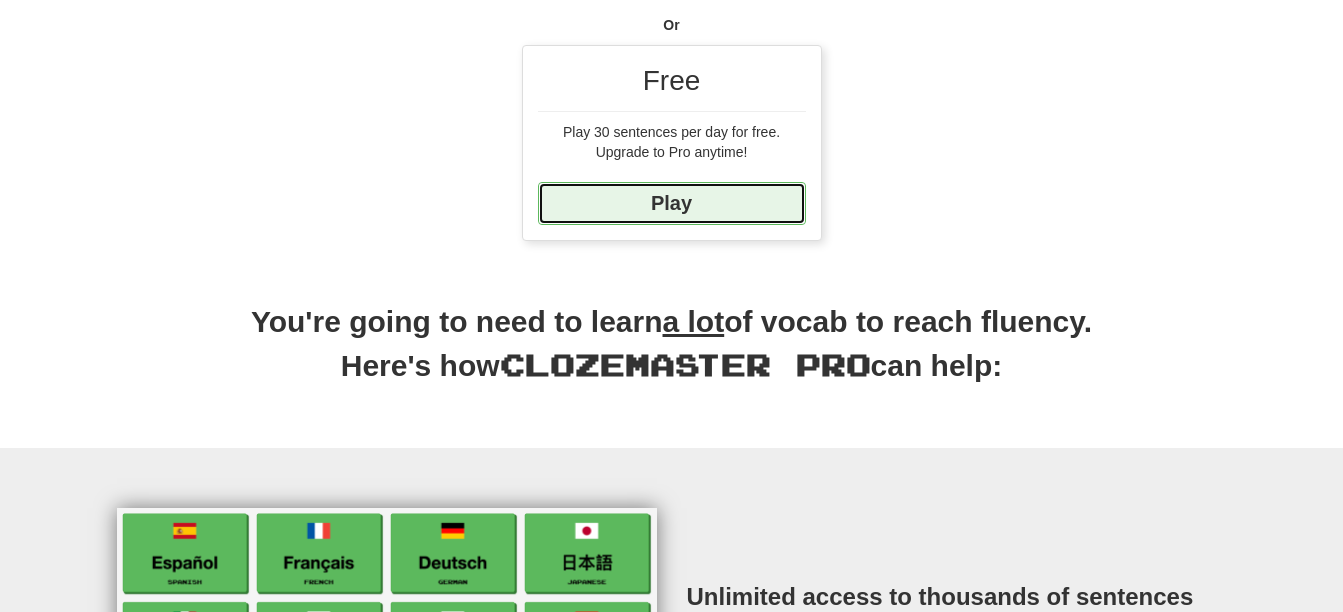 click on "Play" at bounding box center (672, 203) 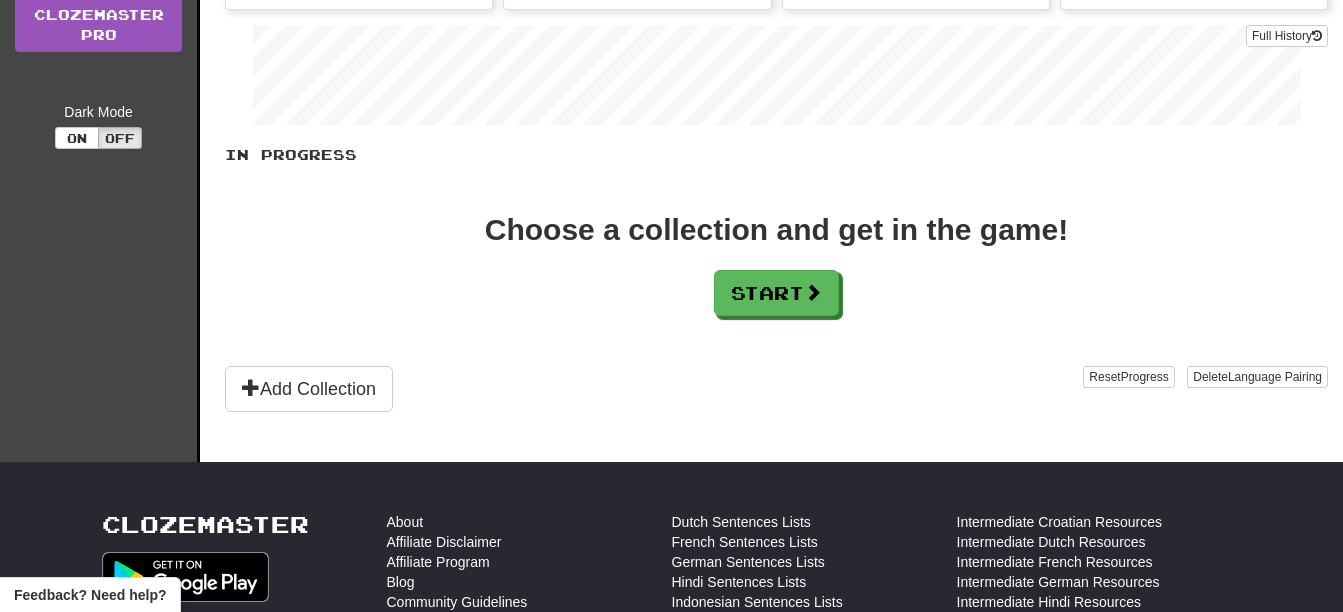 scroll, scrollTop: 400, scrollLeft: 0, axis: vertical 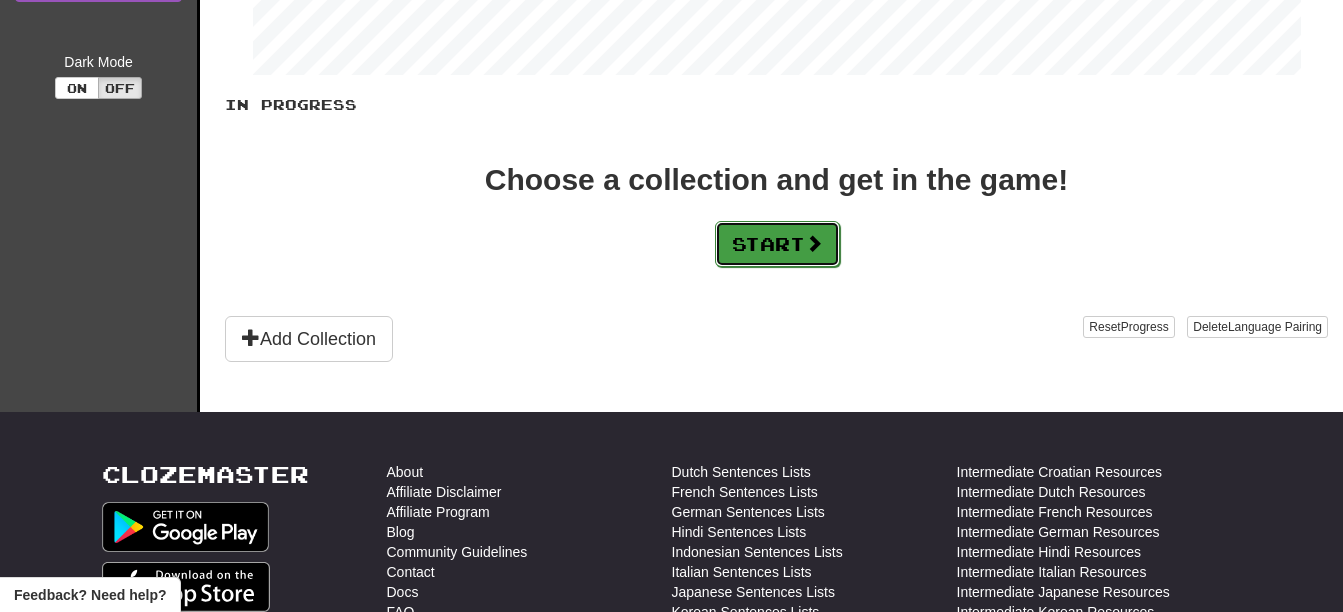 click on "Start" at bounding box center (777, 244) 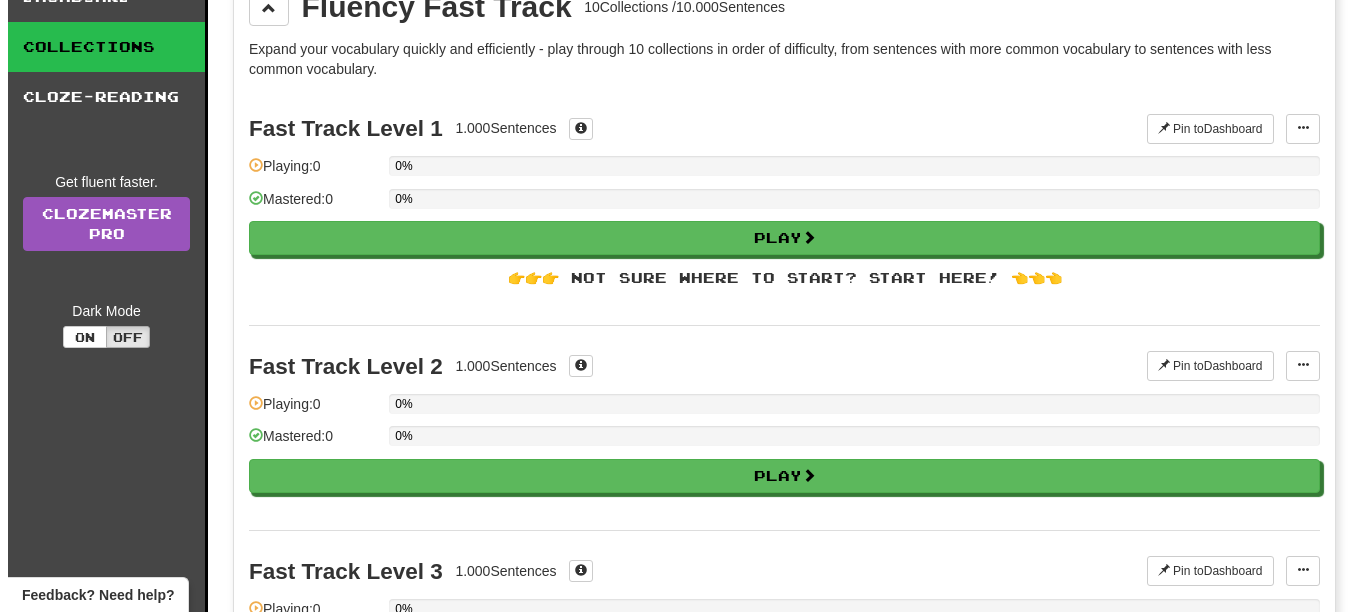 scroll, scrollTop: 200, scrollLeft: 0, axis: vertical 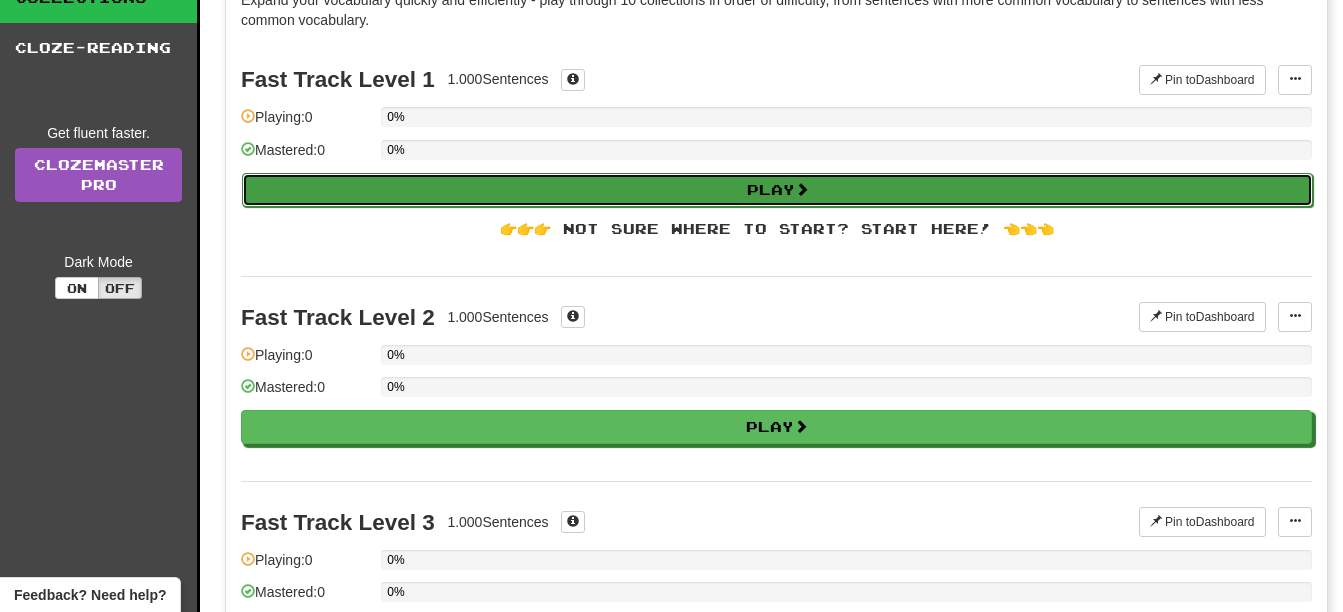 click on "Play" at bounding box center [777, 190] 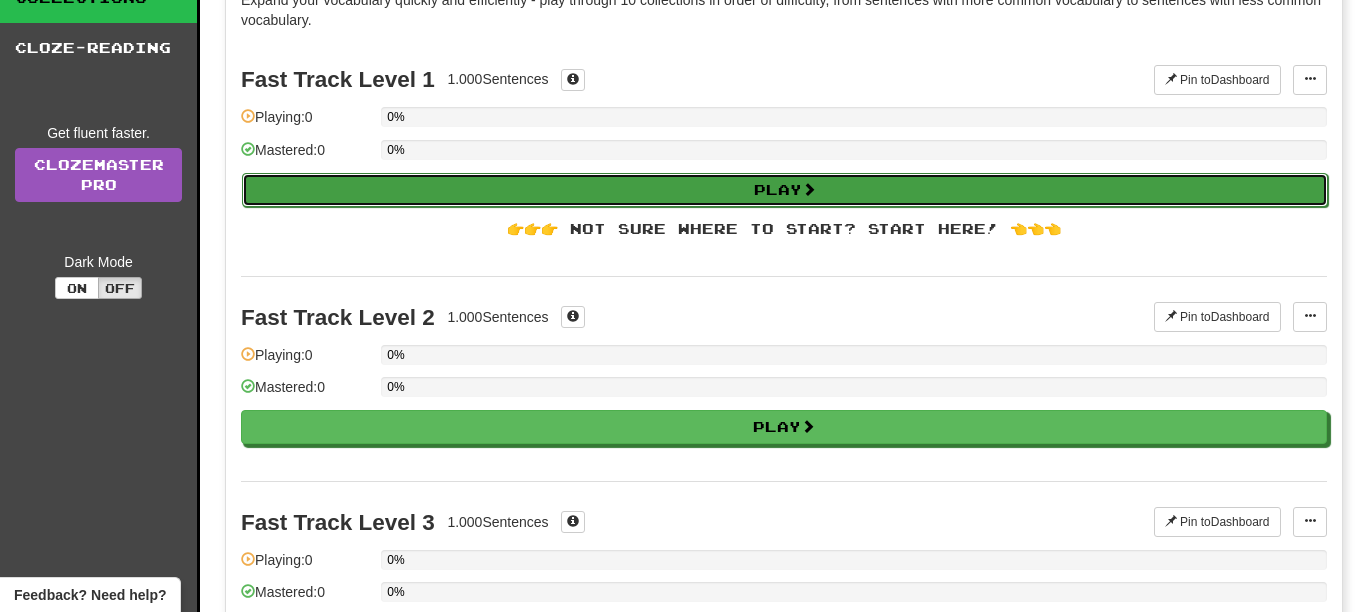 select on "**" 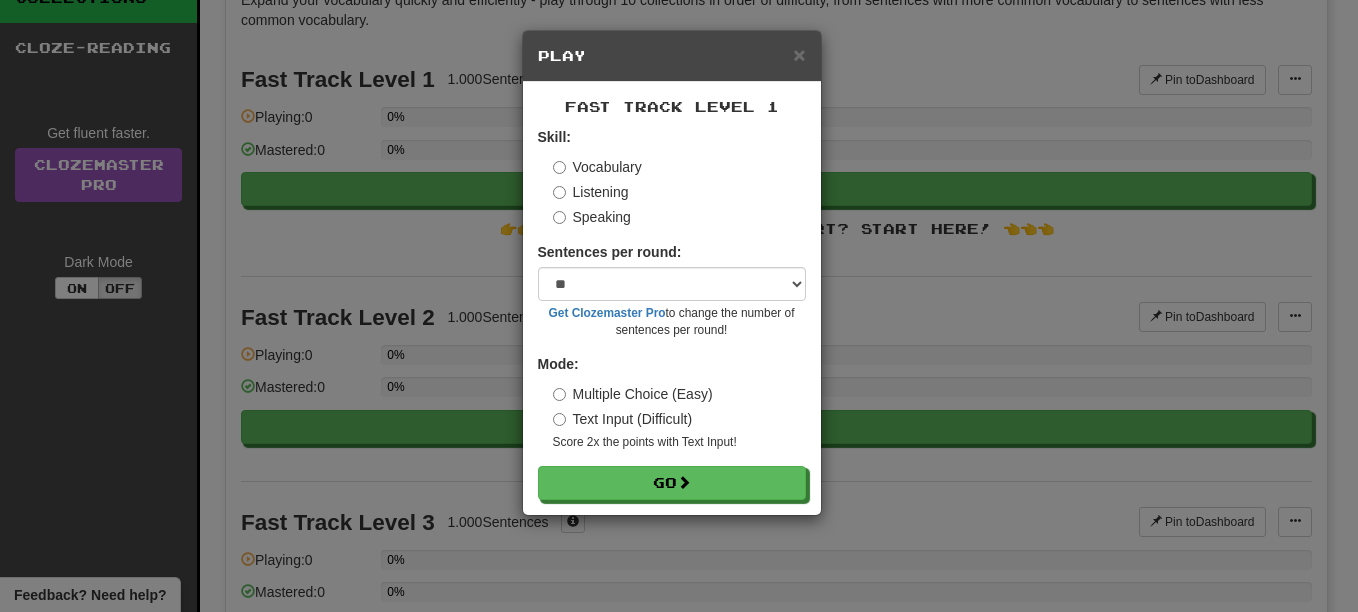 click on "Text Input (Difficult)" at bounding box center [623, 419] 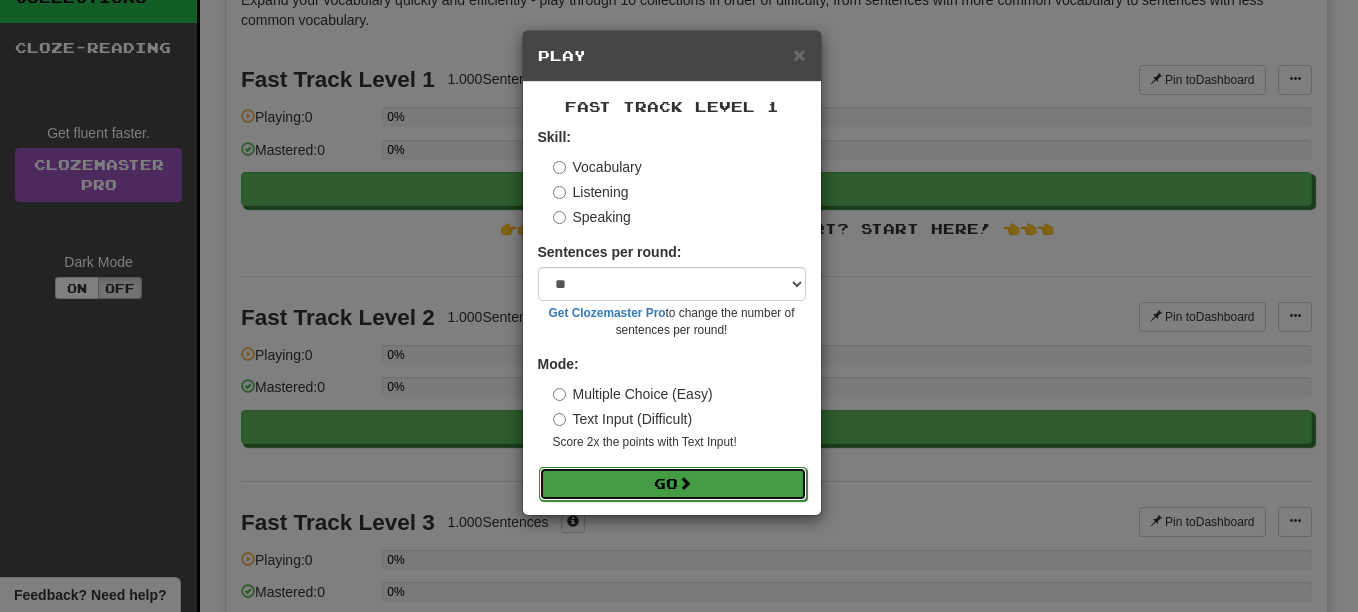 click on "Go" at bounding box center [673, 484] 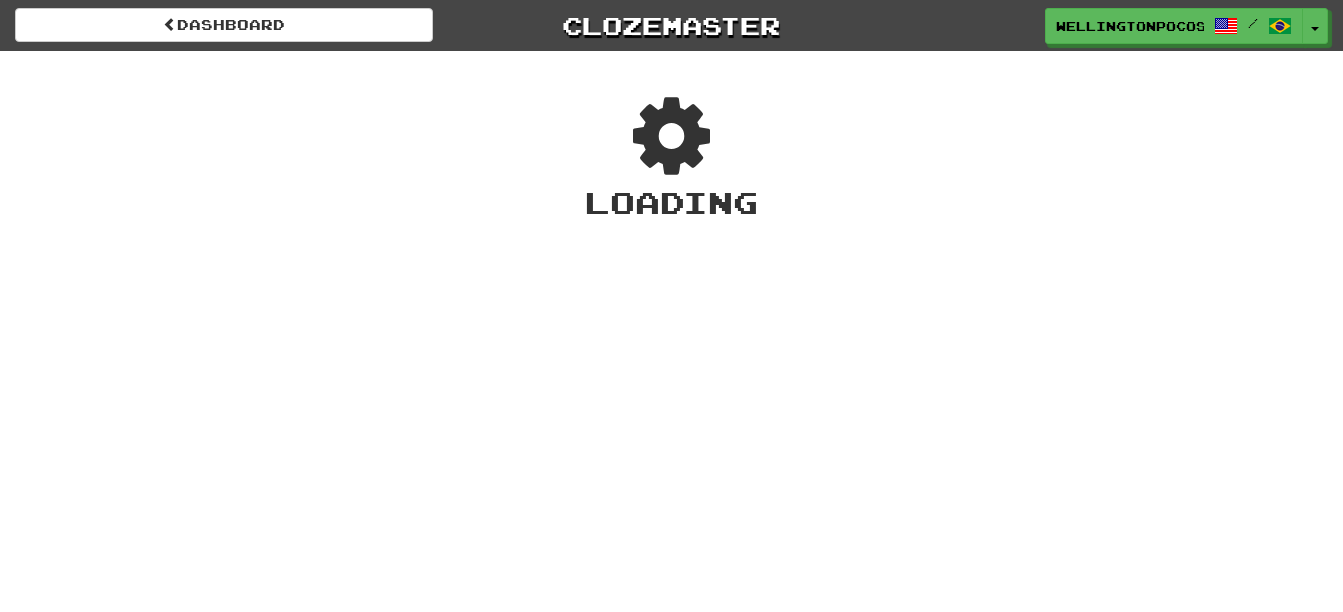 scroll, scrollTop: 0, scrollLeft: 0, axis: both 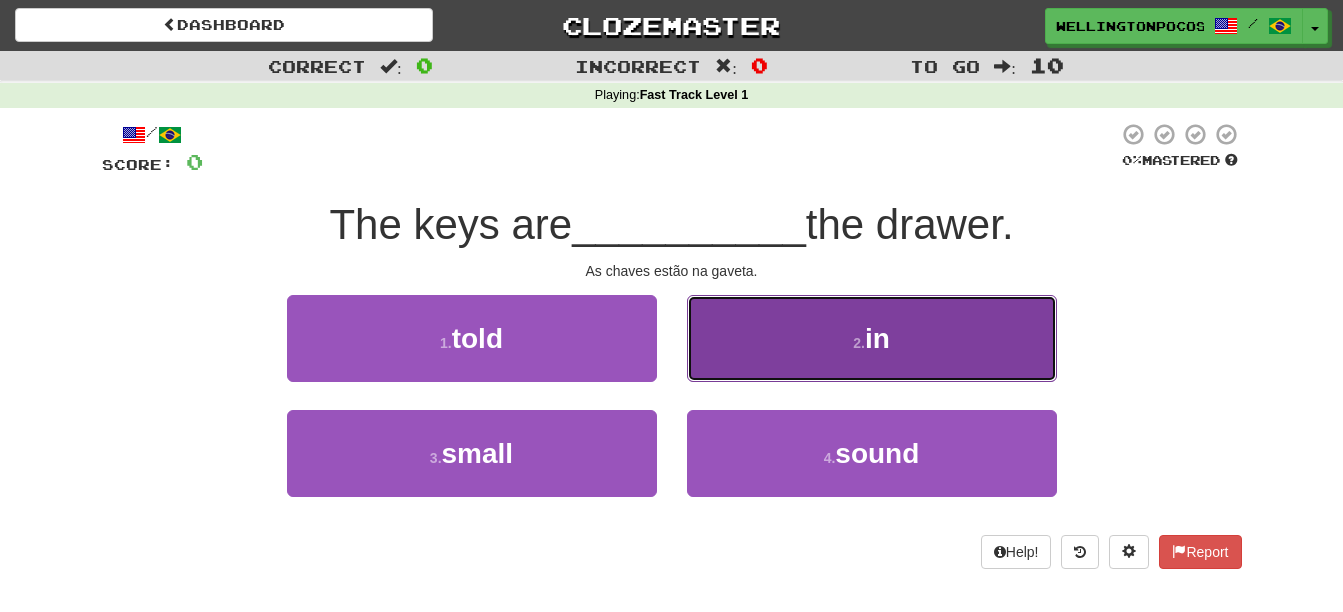 click on "2 .  in" at bounding box center (872, 338) 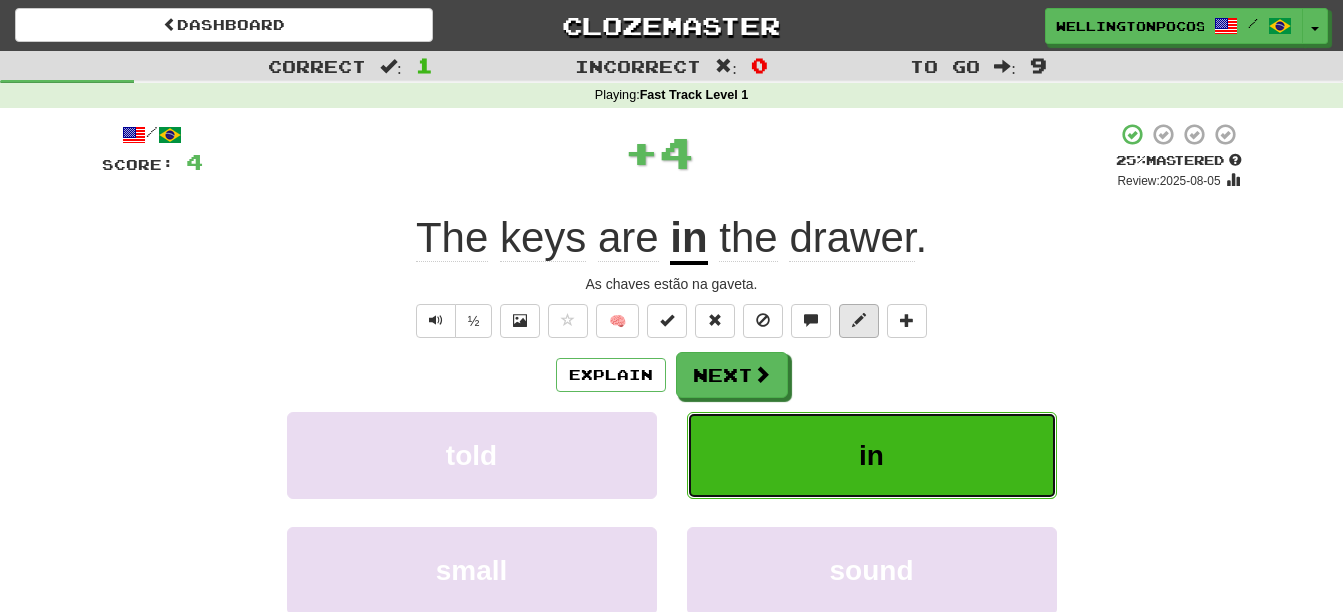 scroll, scrollTop: 100, scrollLeft: 0, axis: vertical 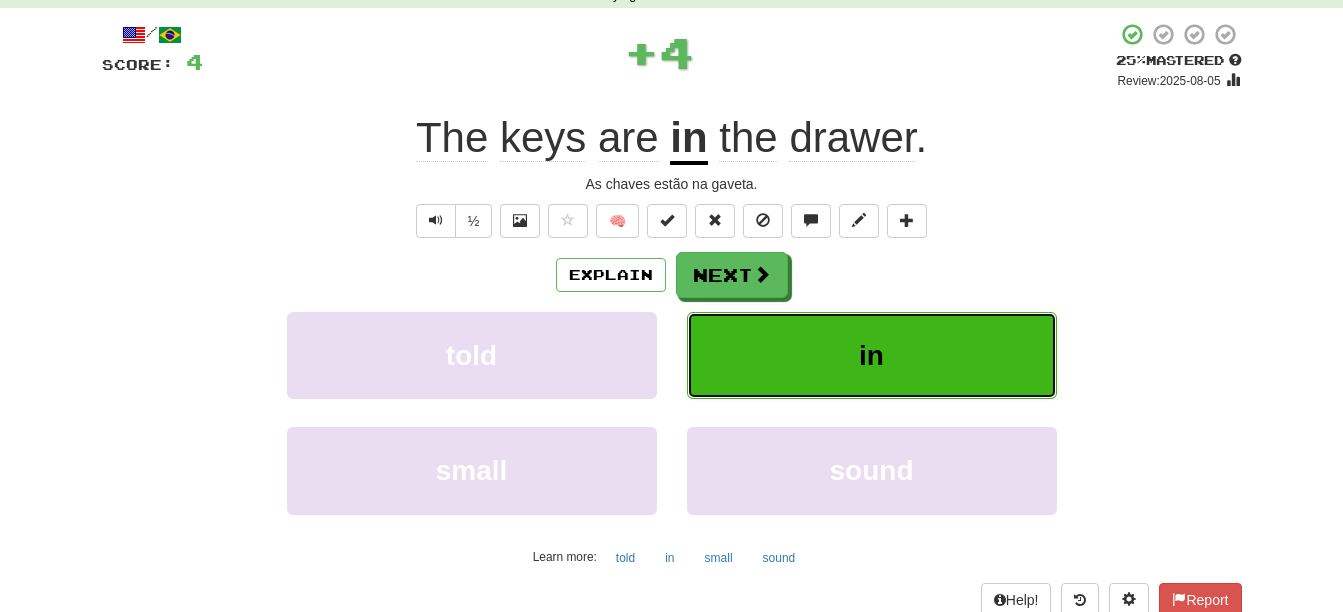 click on "in" at bounding box center (872, 355) 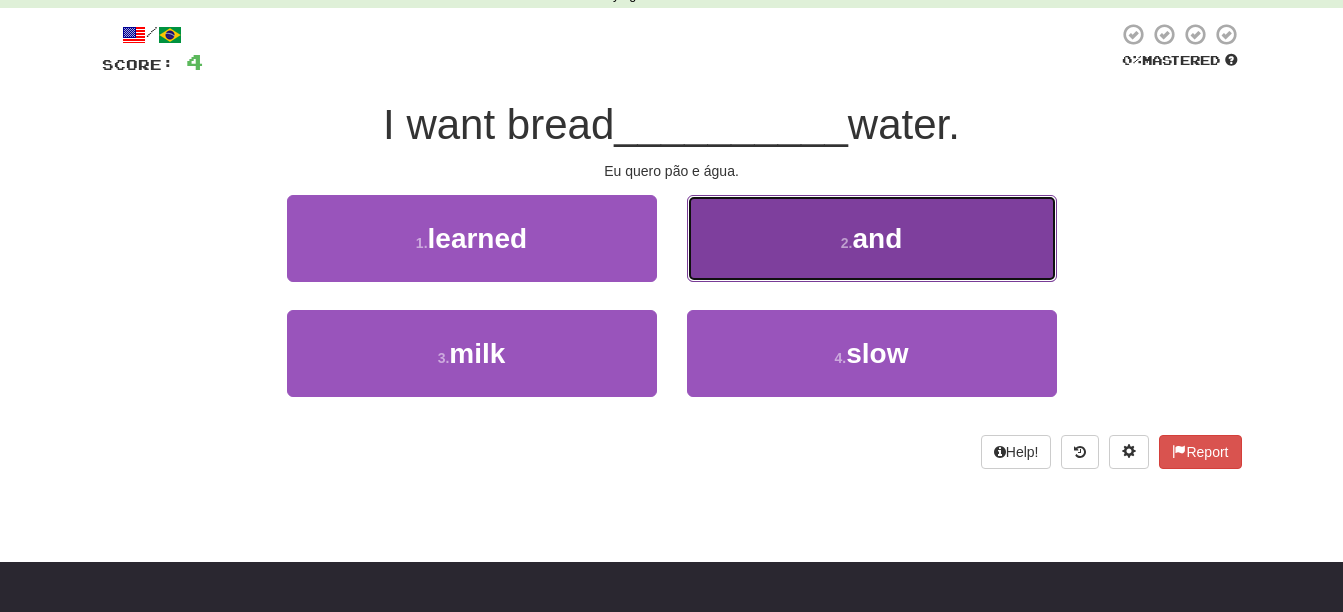 click on "2 .  and" at bounding box center (872, 238) 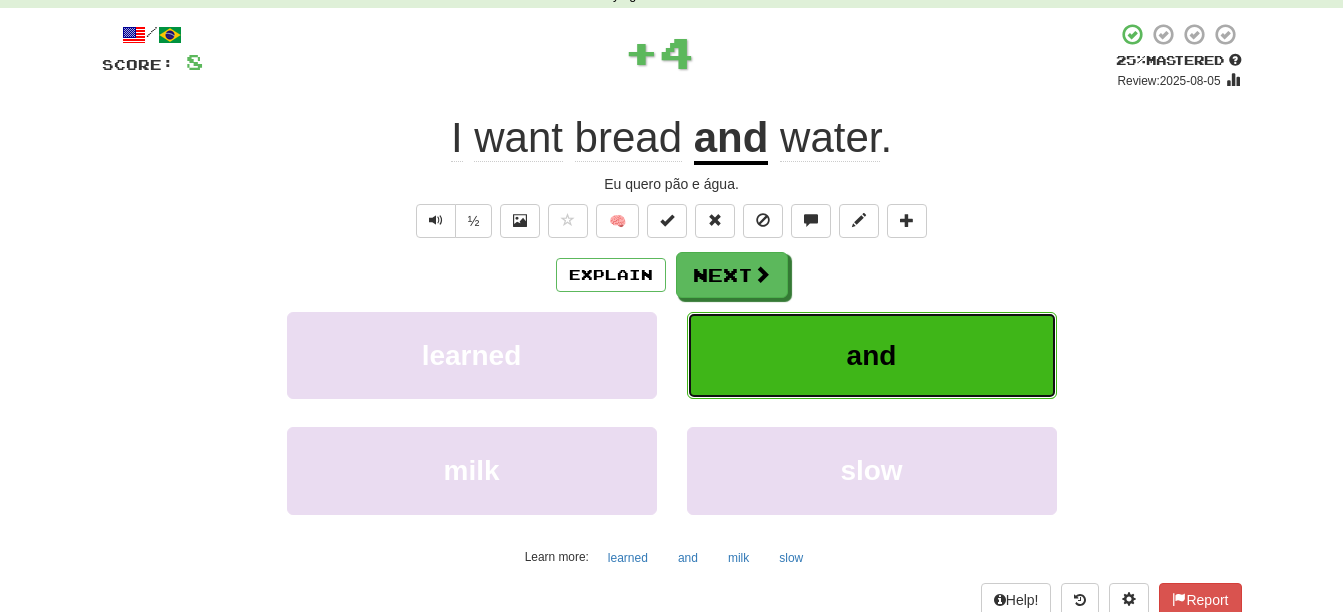 click on "and" at bounding box center [872, 355] 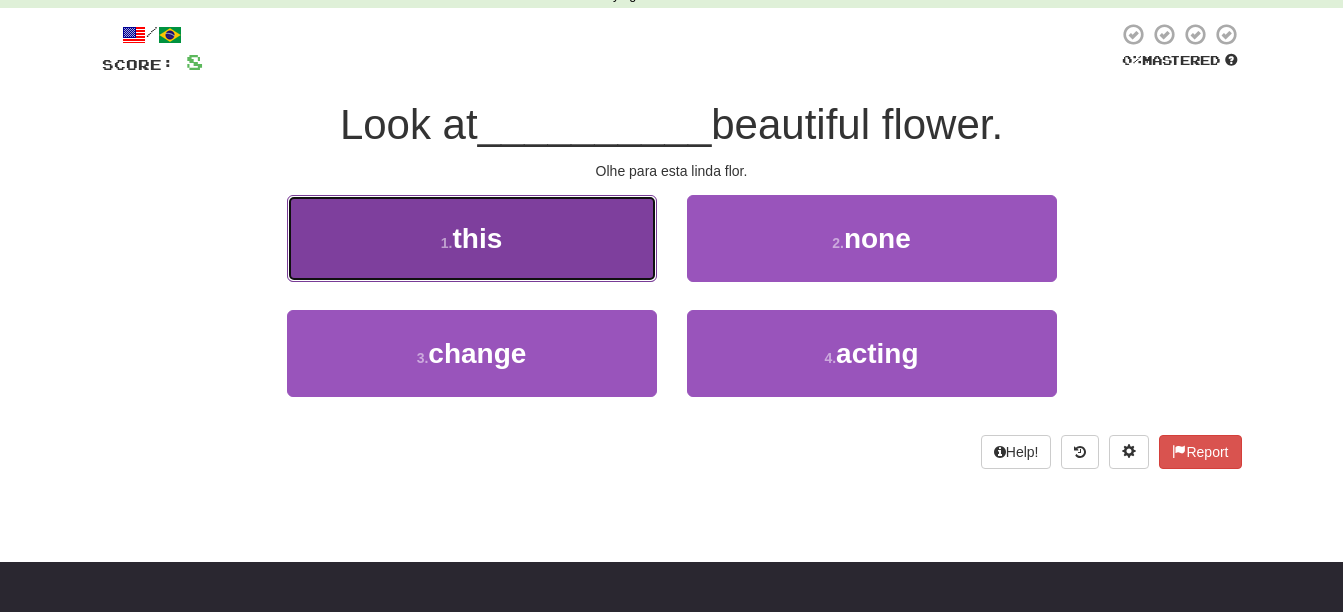 click on "1 .  this" at bounding box center [472, 238] 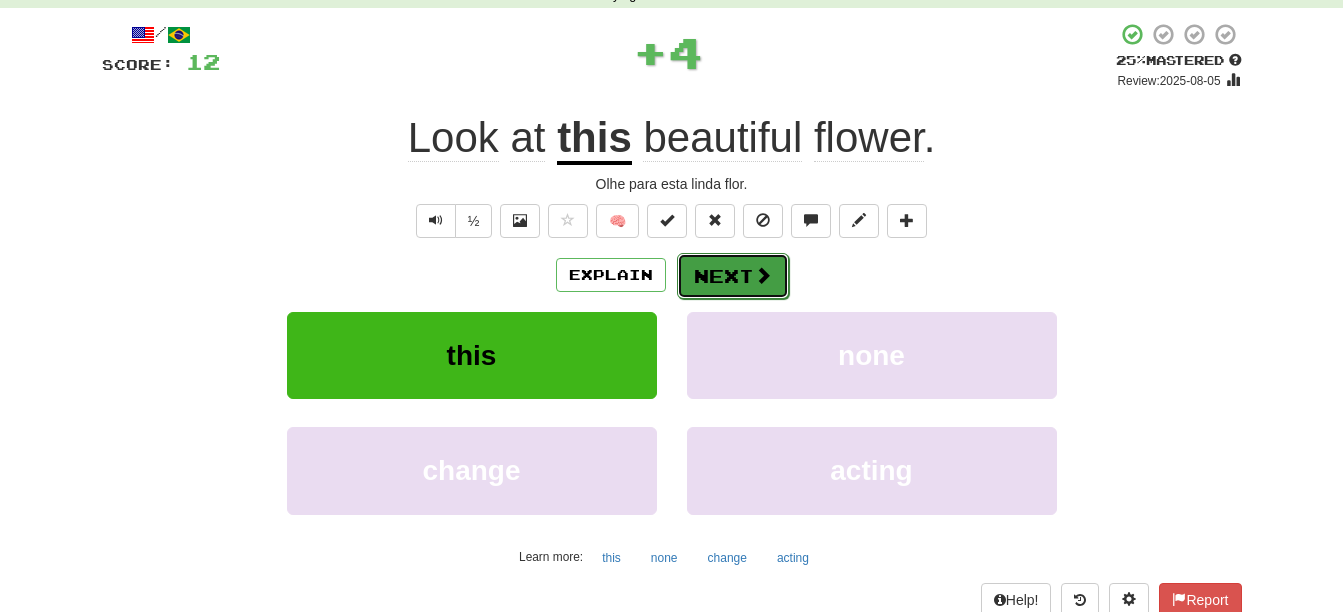 click at bounding box center [763, 275] 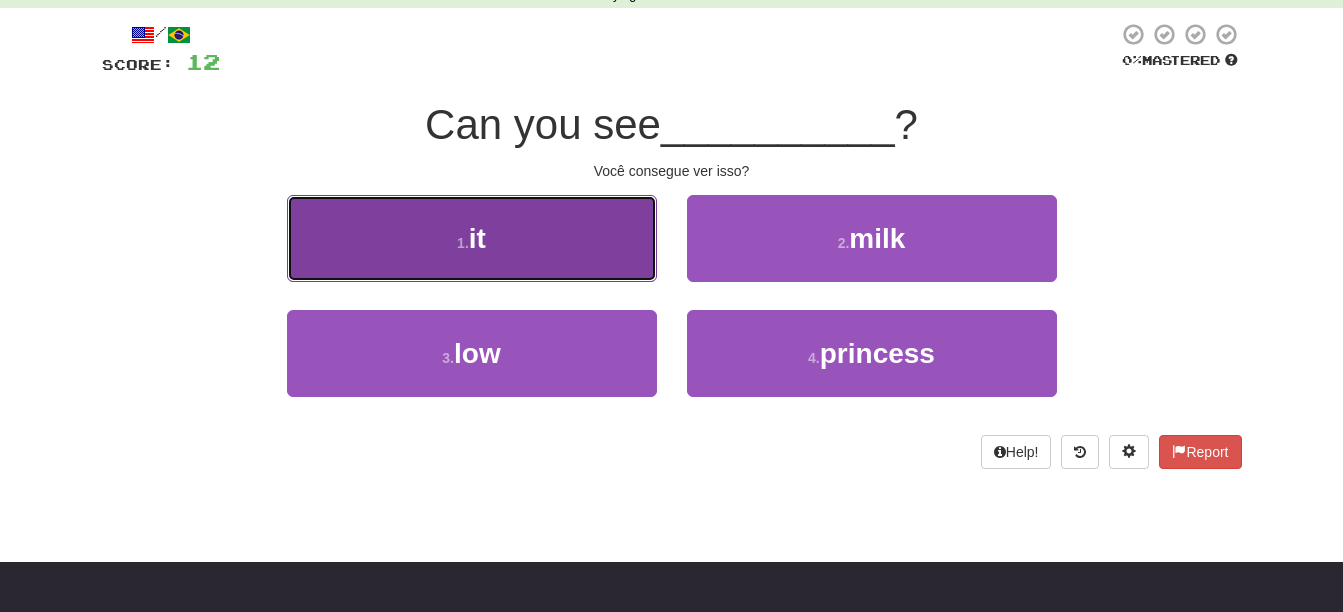 click on "1 .  it" at bounding box center [472, 238] 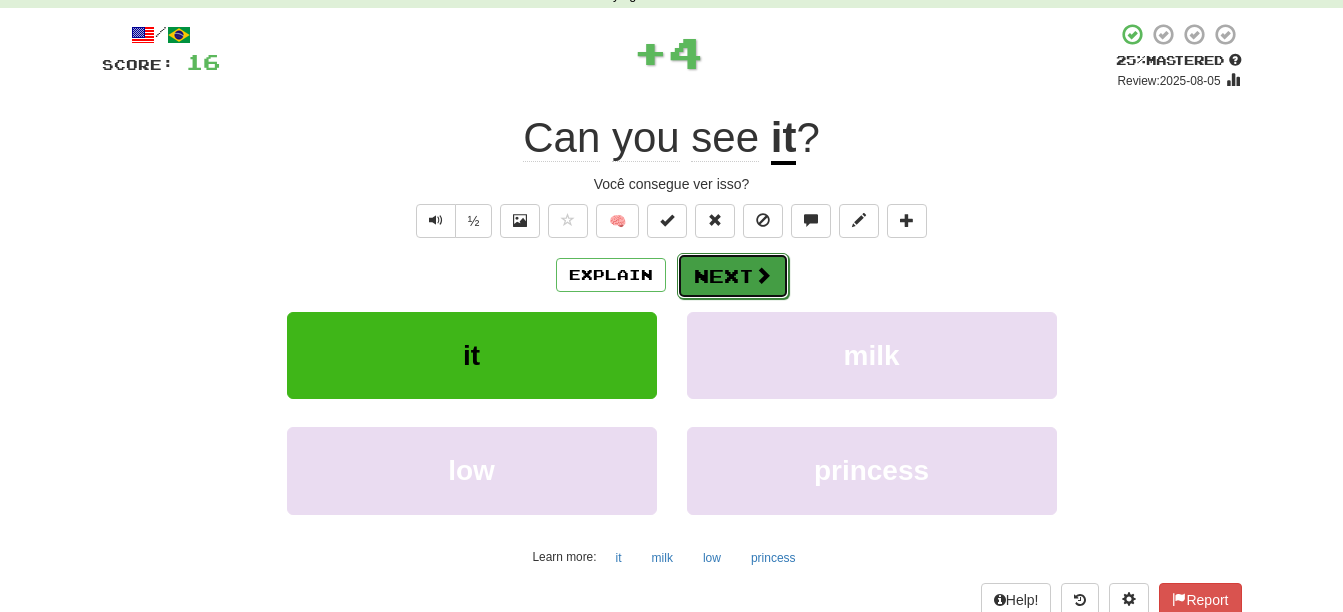 click on "Next" at bounding box center (733, 276) 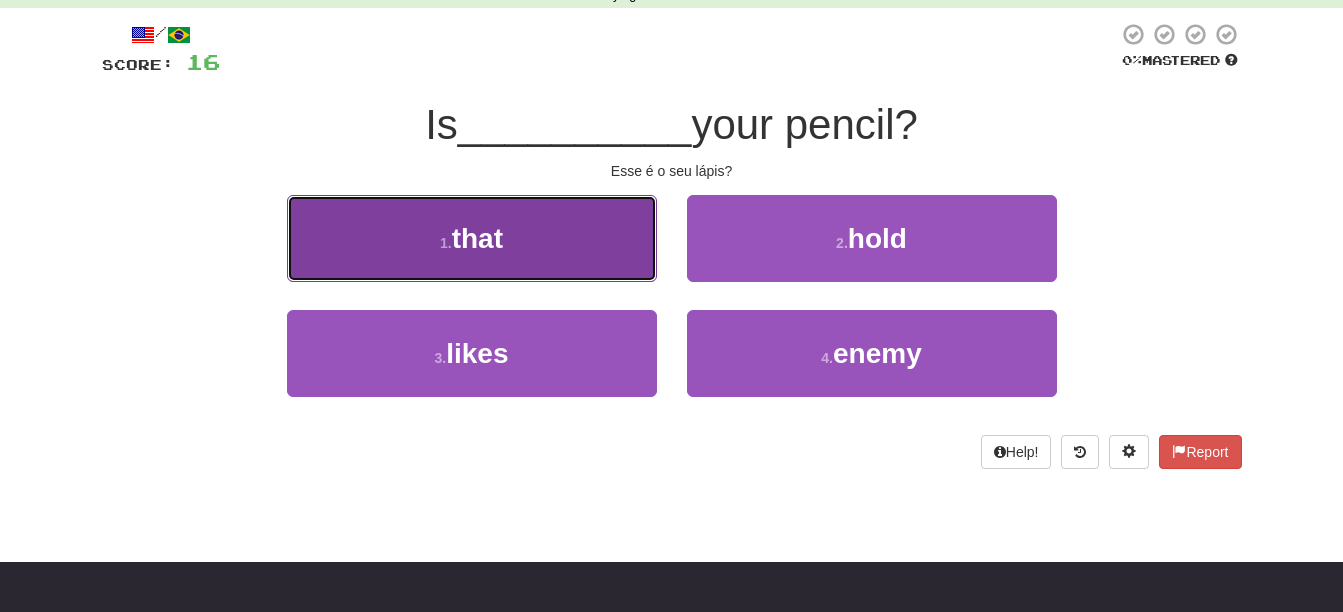 click on "1 .  that" at bounding box center [472, 238] 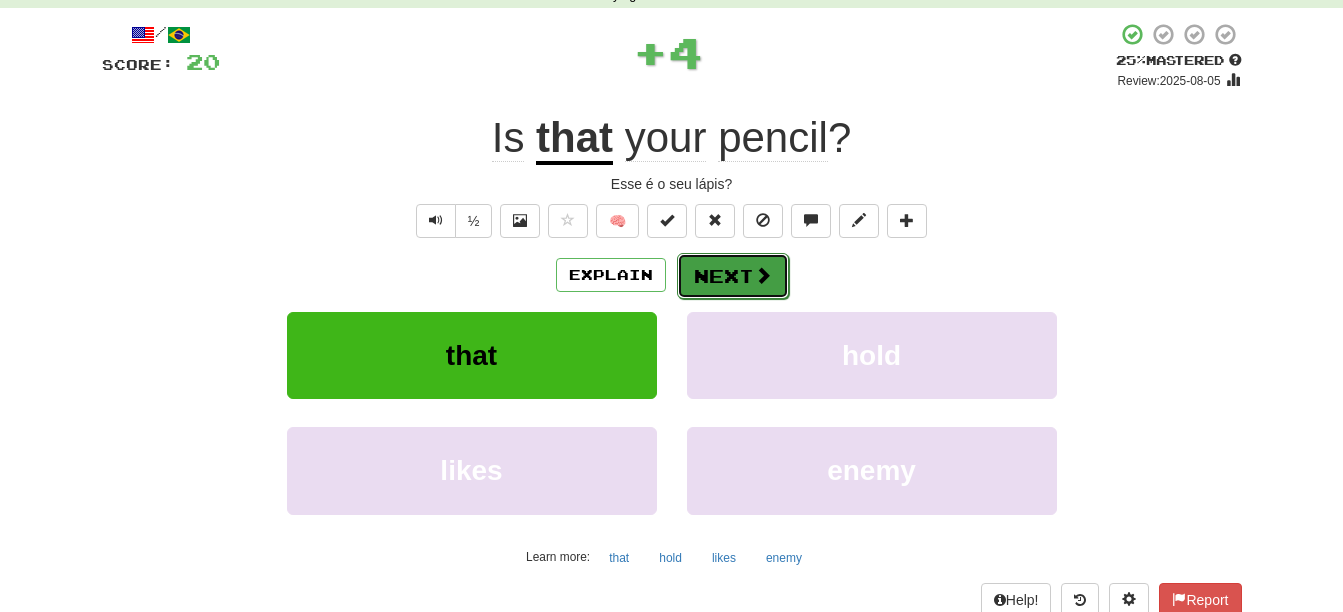 click on "Next" at bounding box center (733, 276) 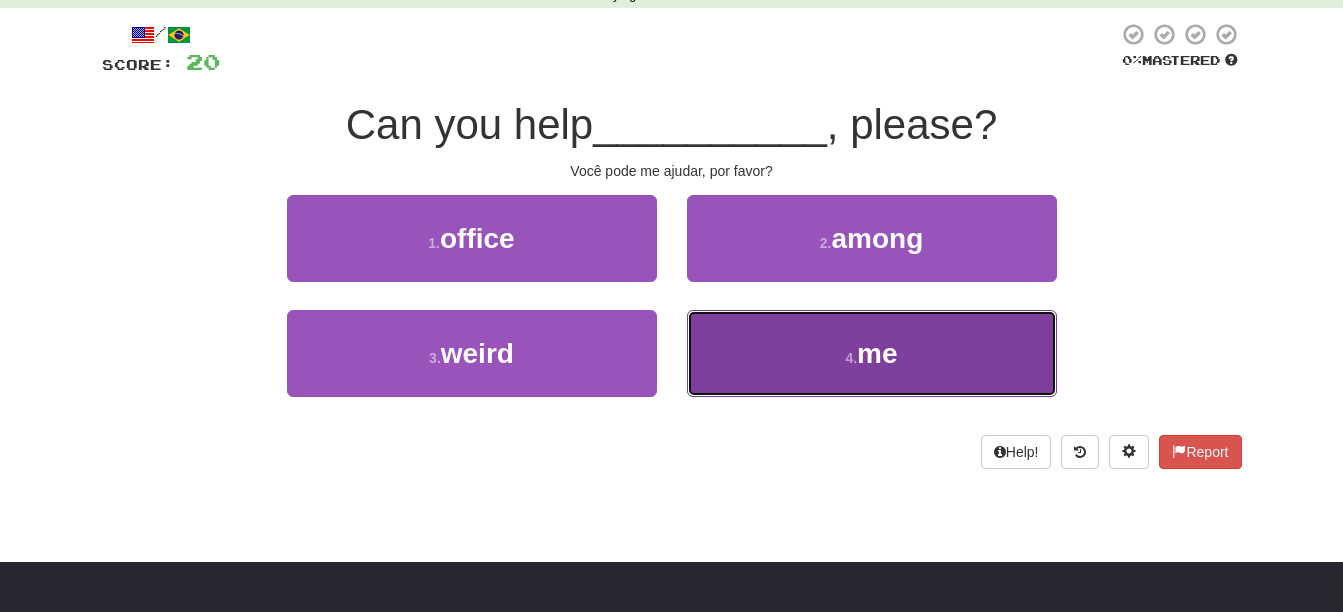 click on "4 .  me" at bounding box center [872, 353] 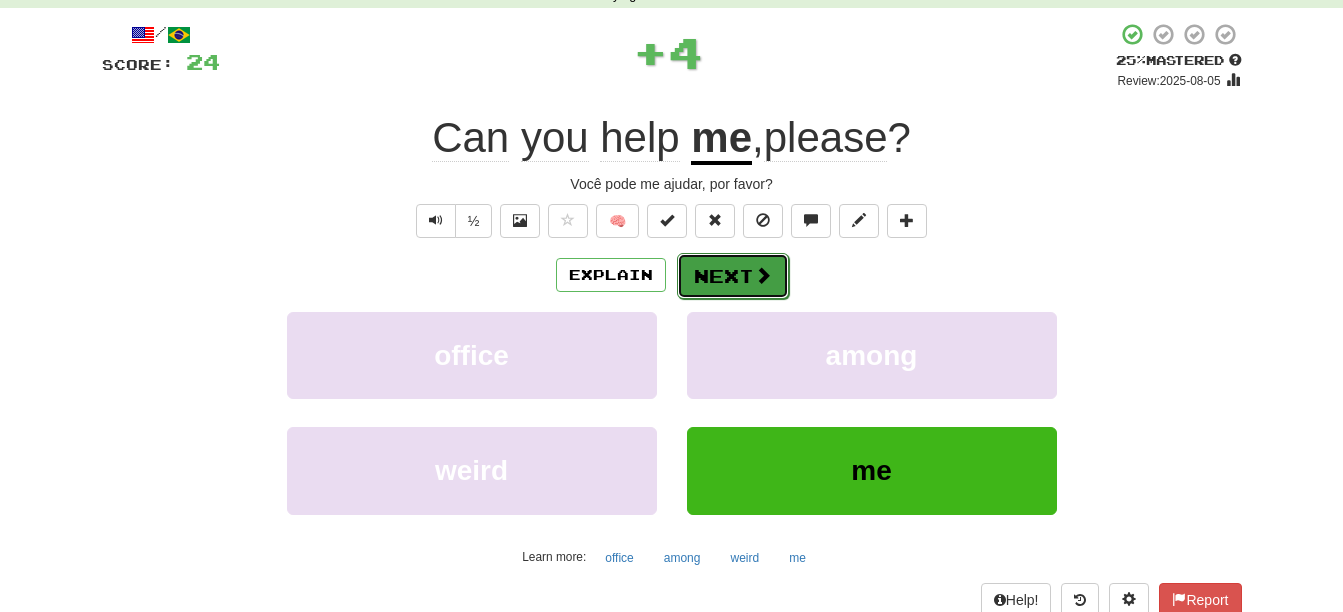 click on "Next" at bounding box center (733, 276) 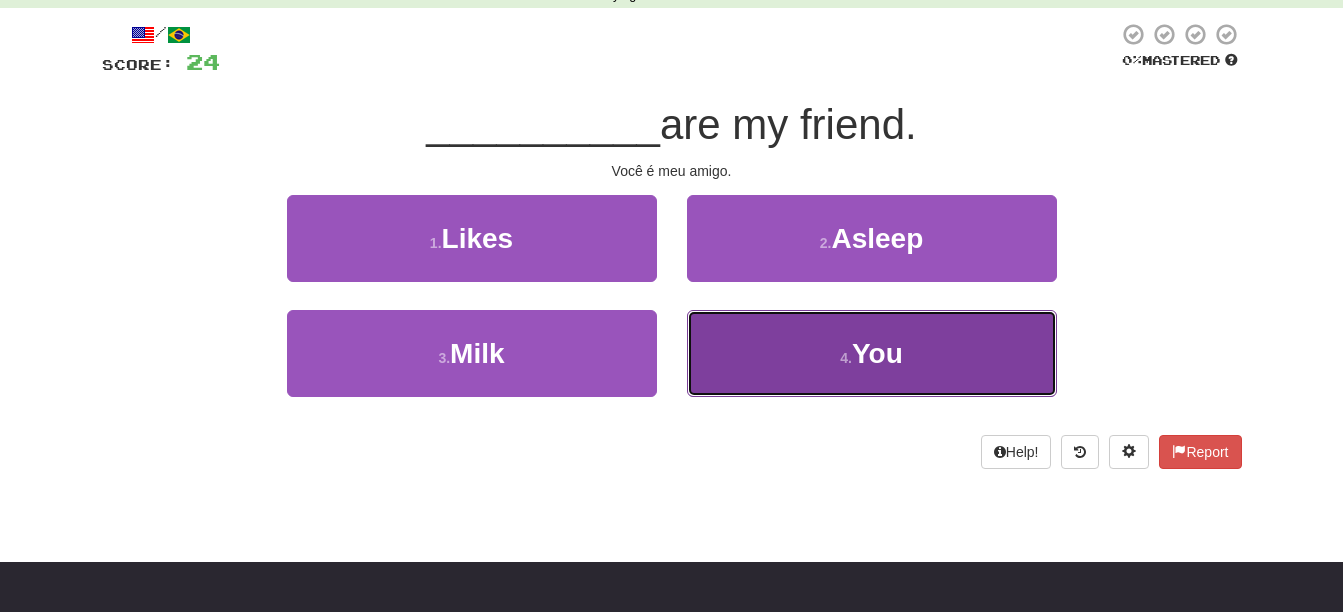 click on "4 .  You" at bounding box center [872, 353] 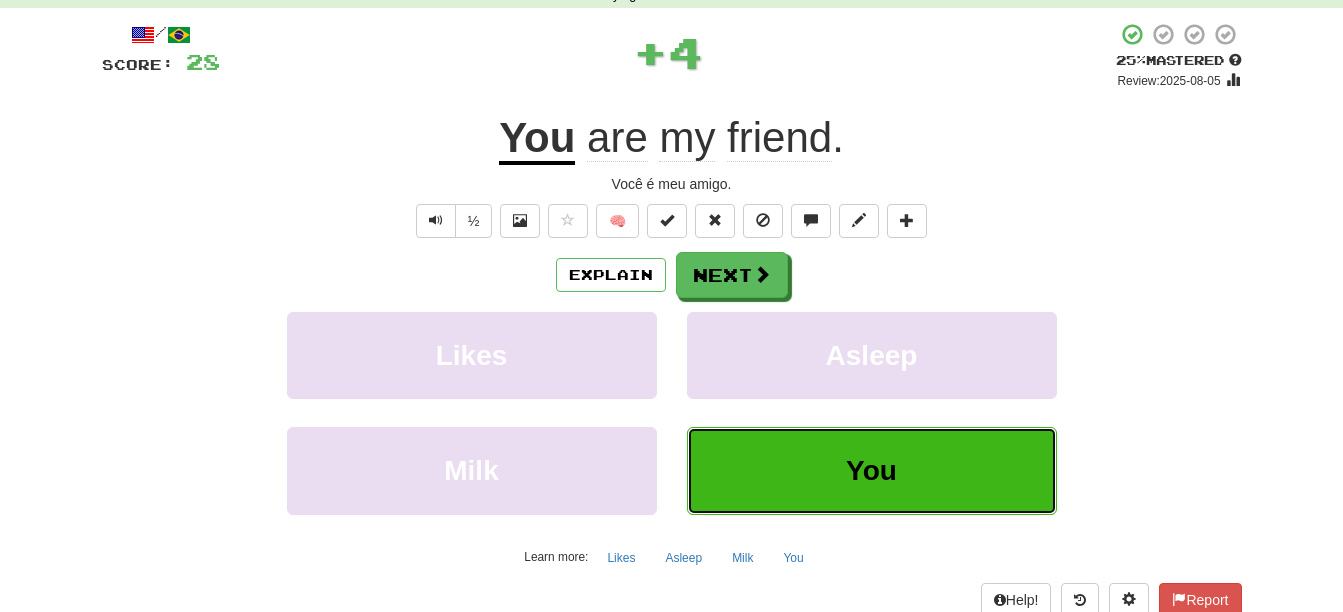 click on "You" at bounding box center (872, 470) 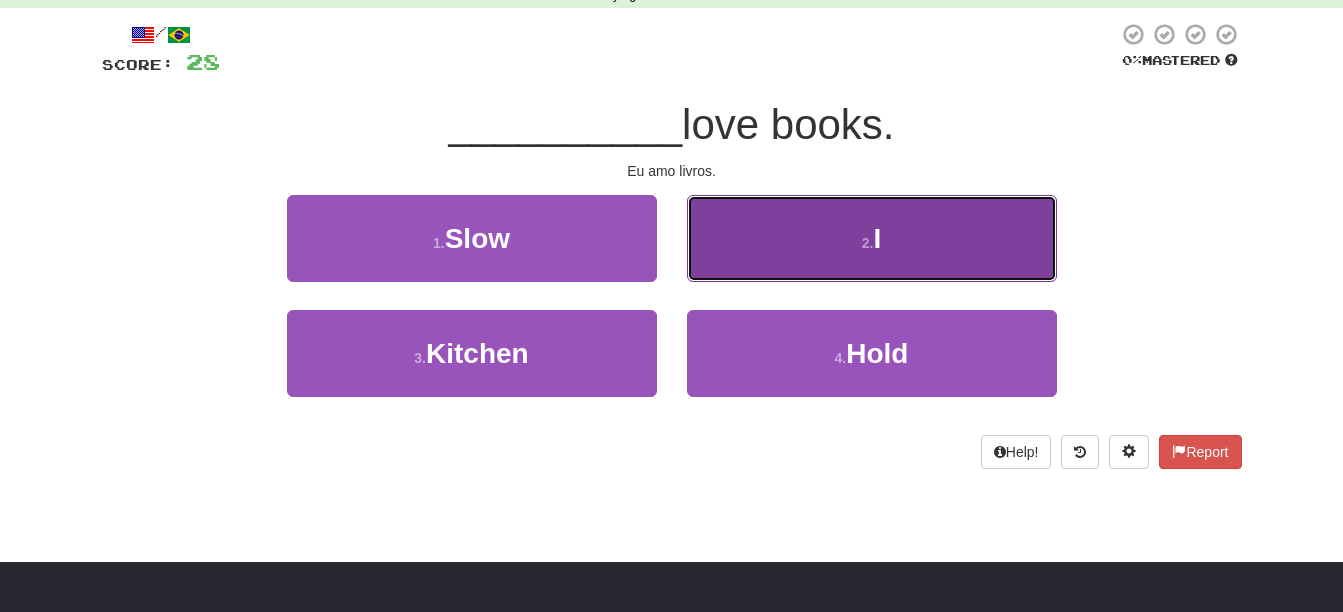 click on "2 .  I" at bounding box center (872, 238) 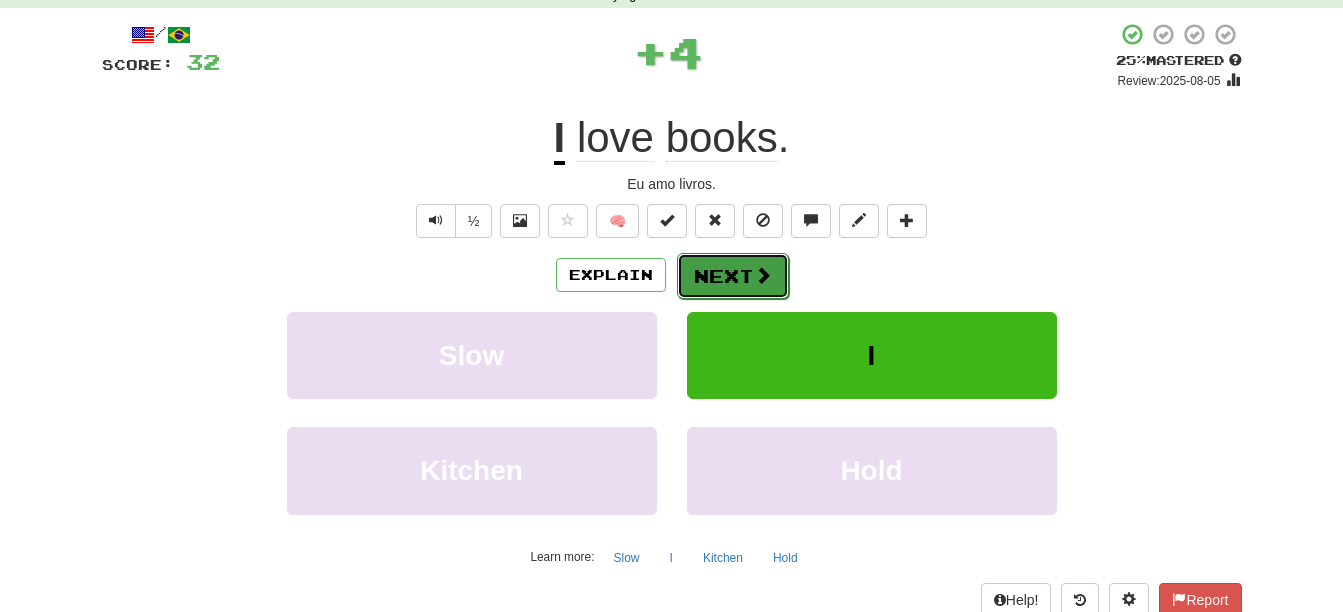 click on "Next" at bounding box center [733, 276] 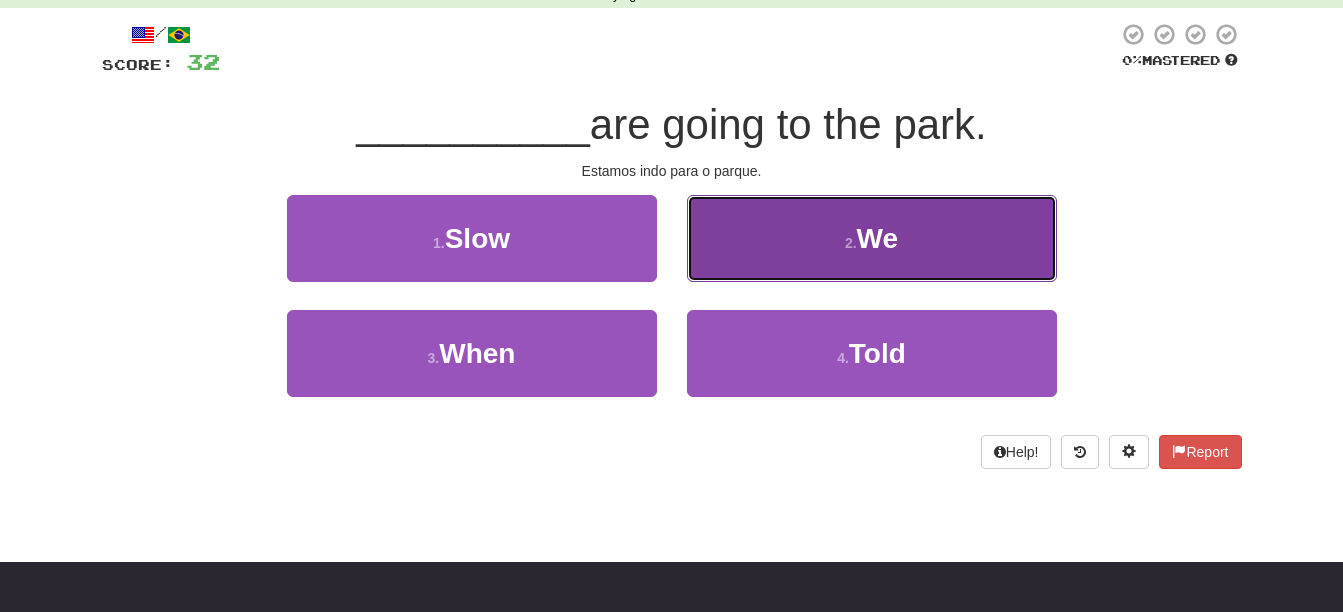 click on "2 .  We" at bounding box center [872, 238] 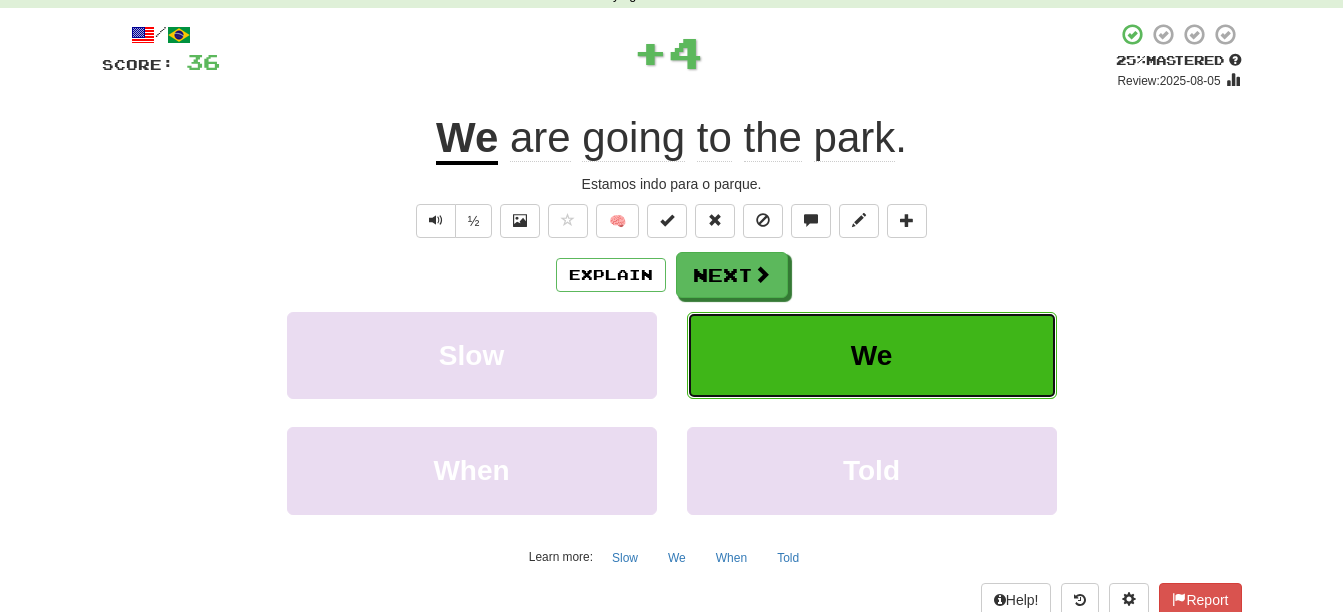 click on "We" at bounding box center [872, 355] 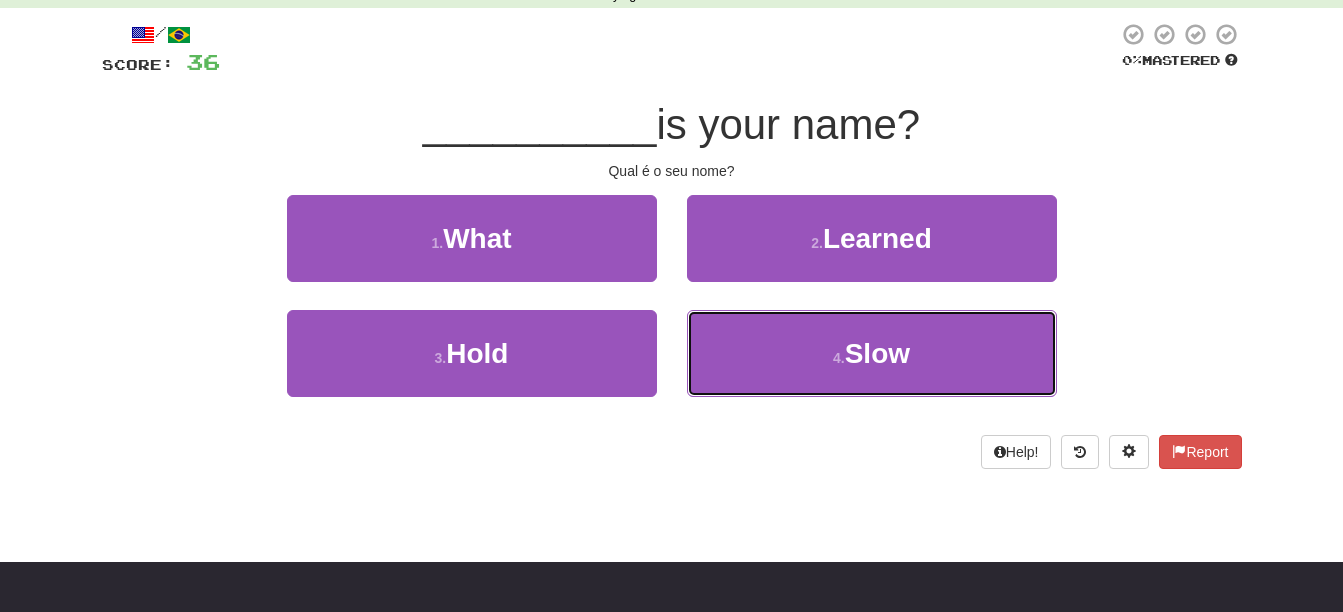 click on "4 .  Slow" at bounding box center [872, 353] 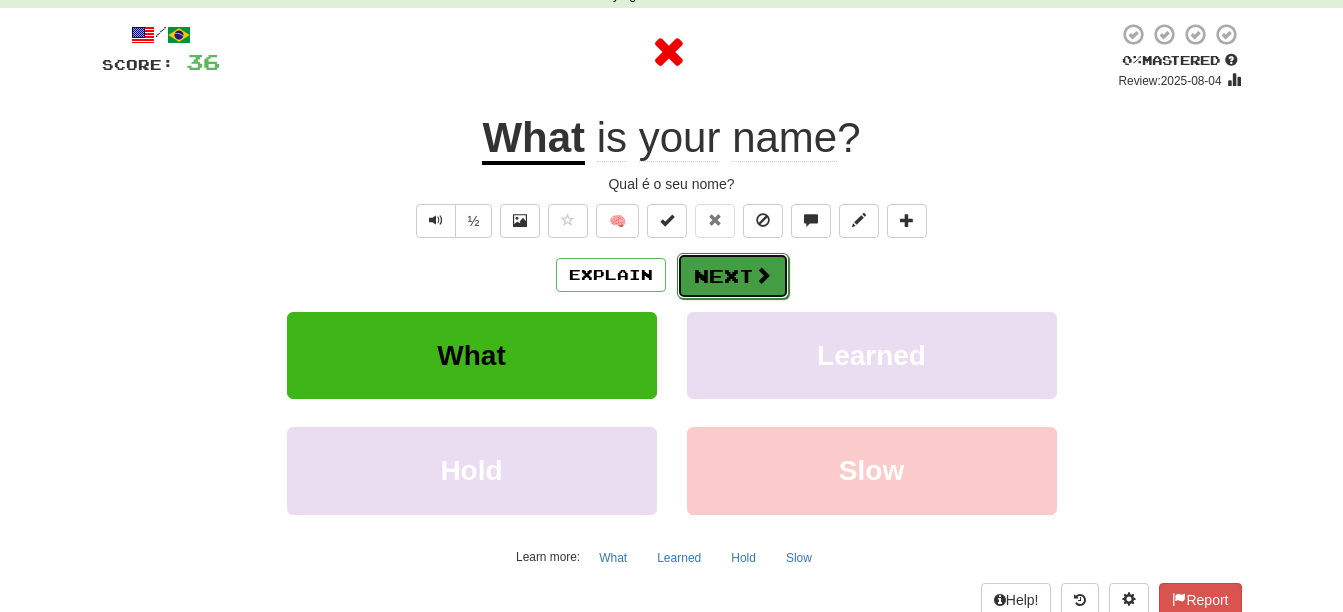 click on "Next" at bounding box center (733, 276) 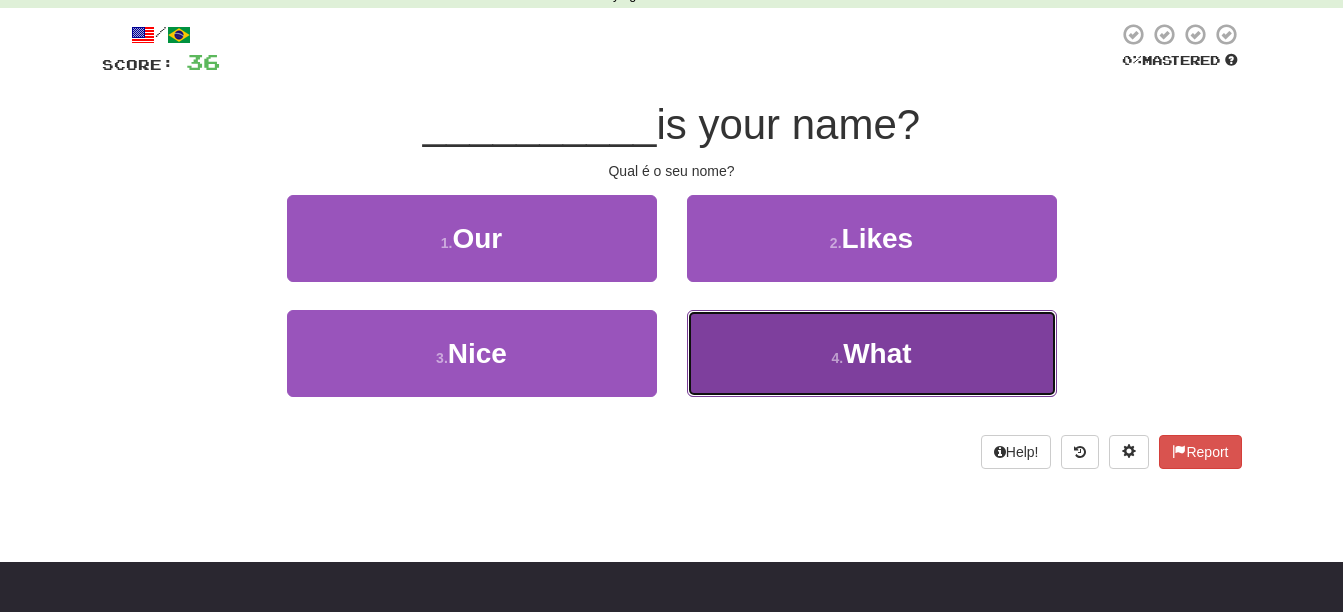 click on "4 .  What" at bounding box center [872, 353] 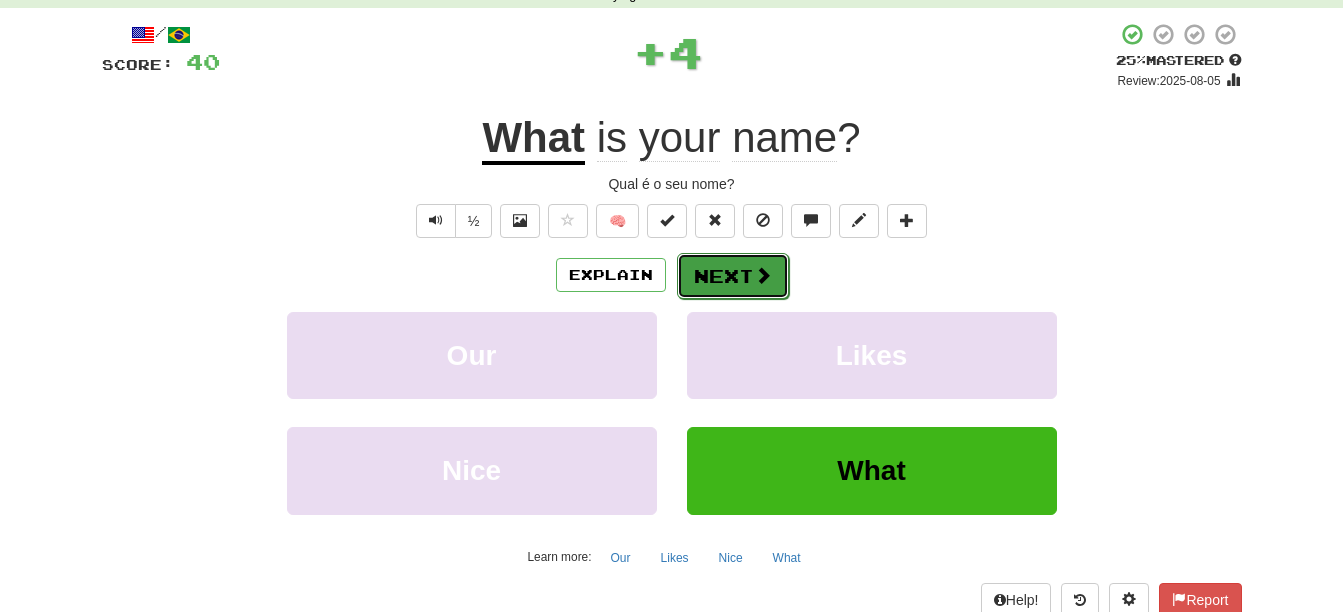 click on "Next" at bounding box center [733, 276] 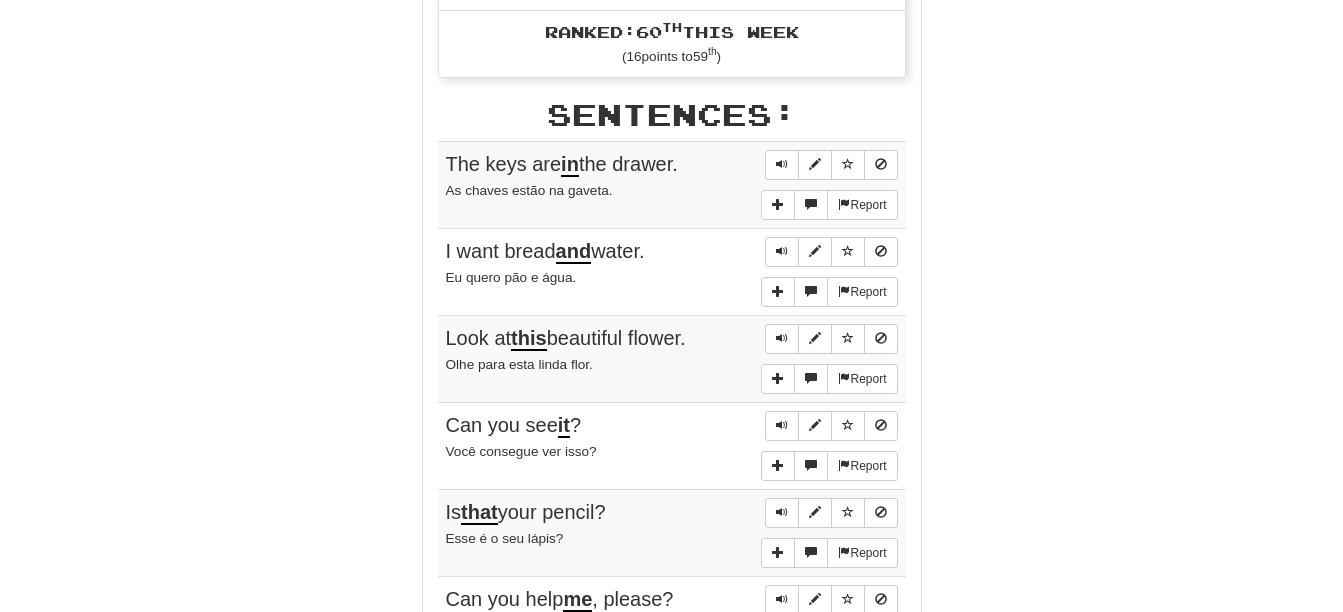 scroll, scrollTop: 1100, scrollLeft: 0, axis: vertical 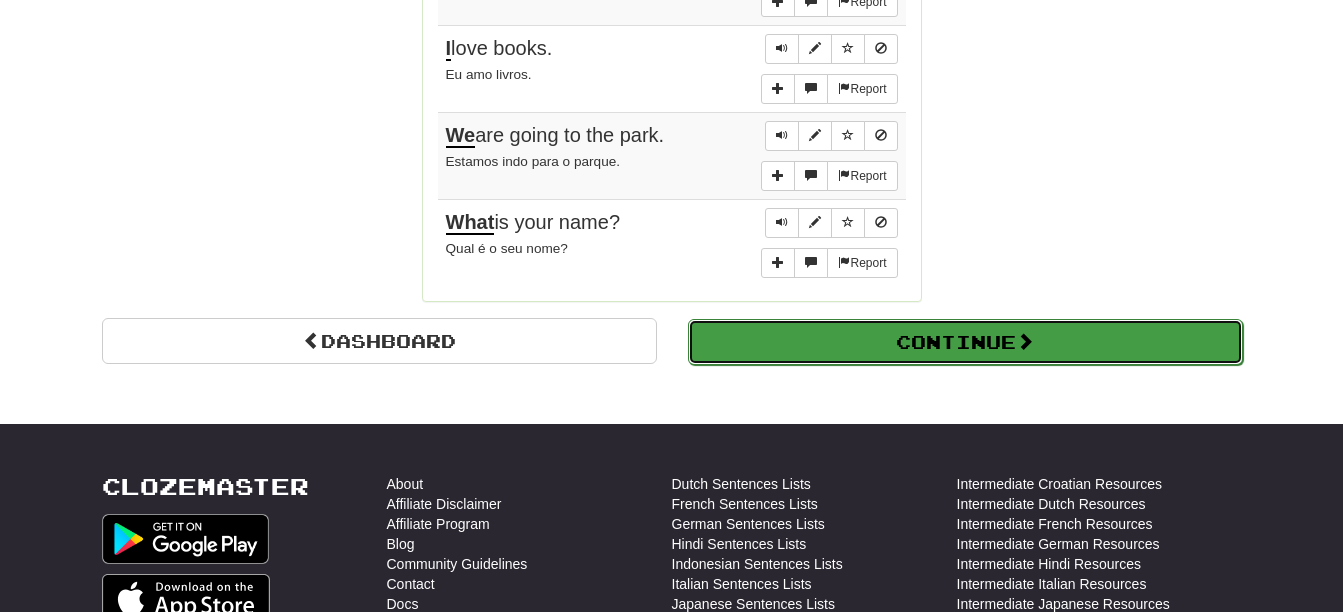 click on "Continue" at bounding box center [965, 342] 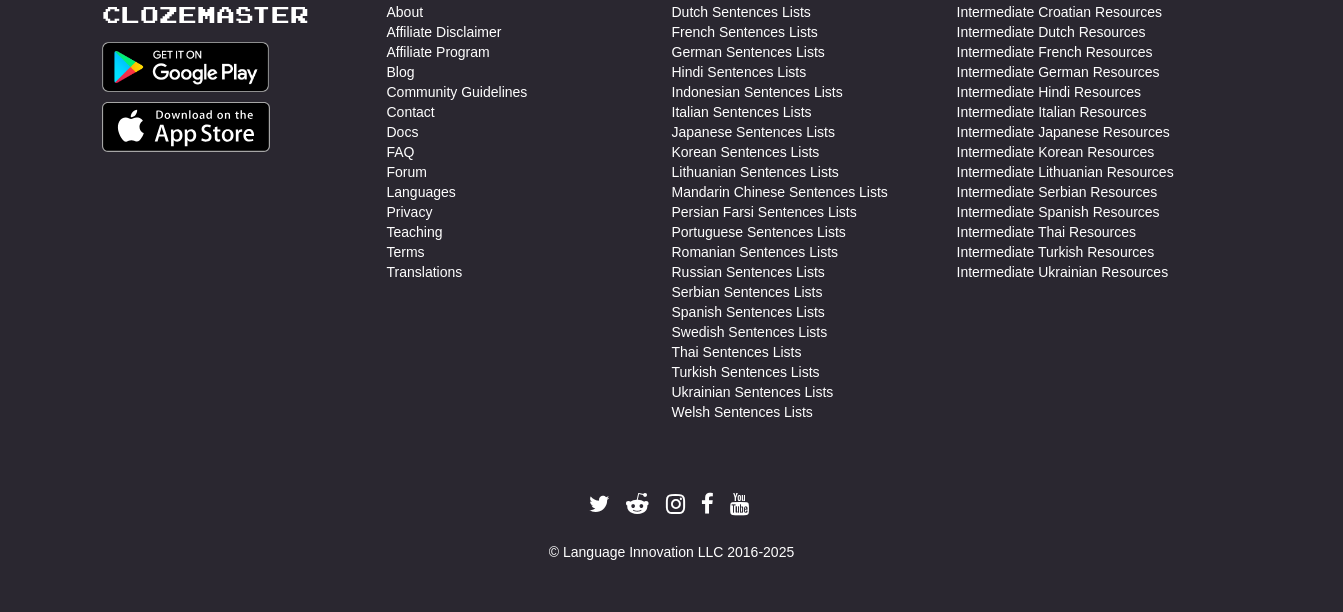 scroll, scrollTop: 175, scrollLeft: 0, axis: vertical 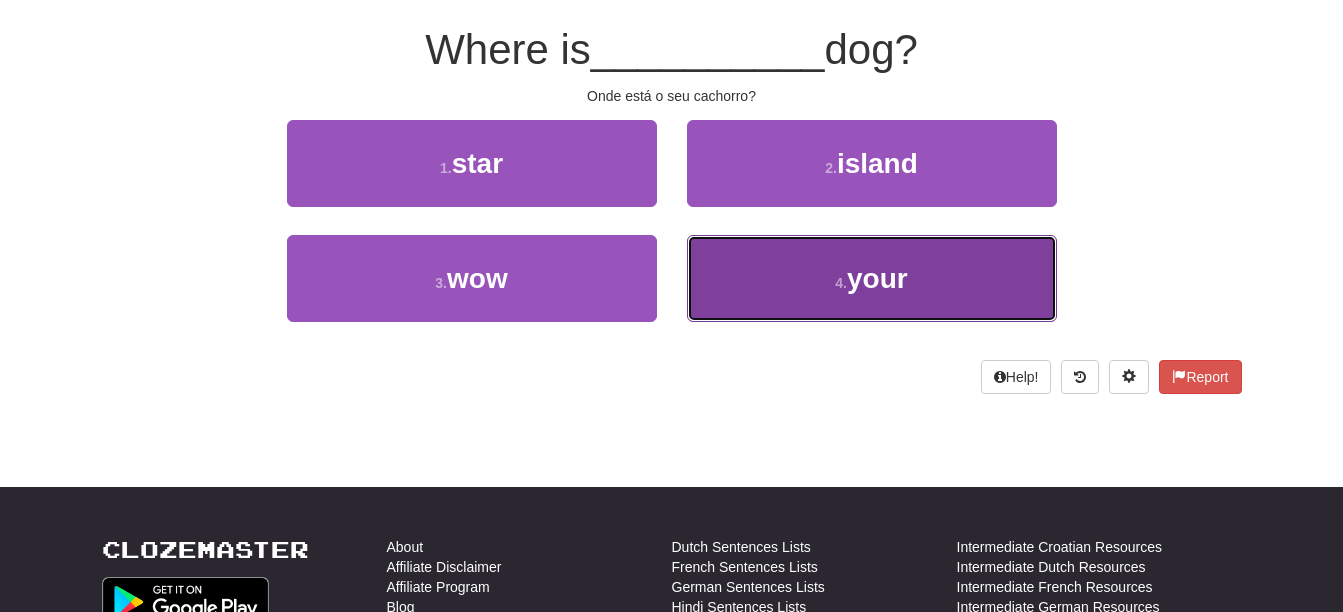 click on "your" at bounding box center [877, 278] 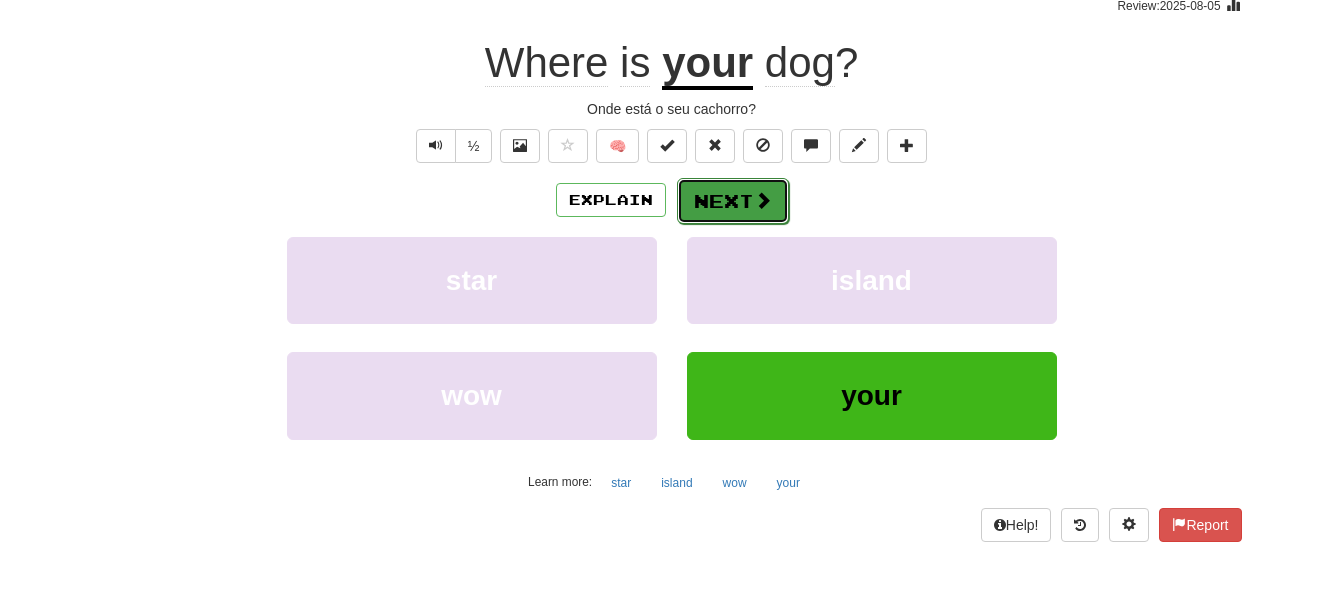 click at bounding box center [763, 200] 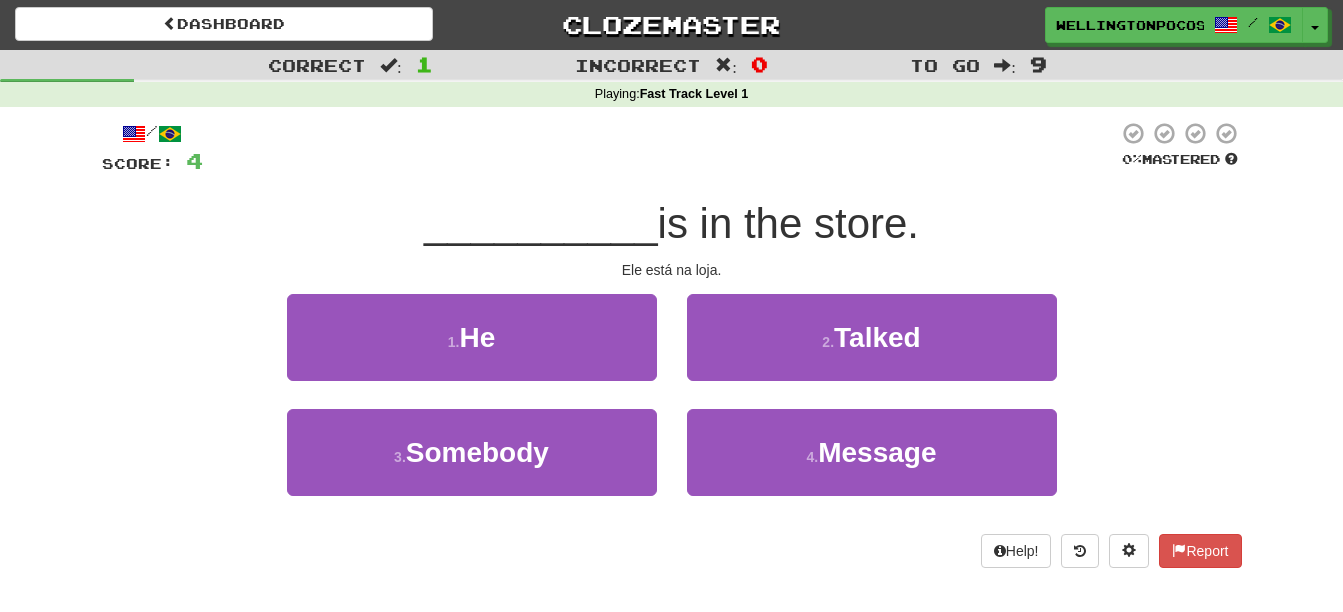 scroll, scrollTop: 0, scrollLeft: 0, axis: both 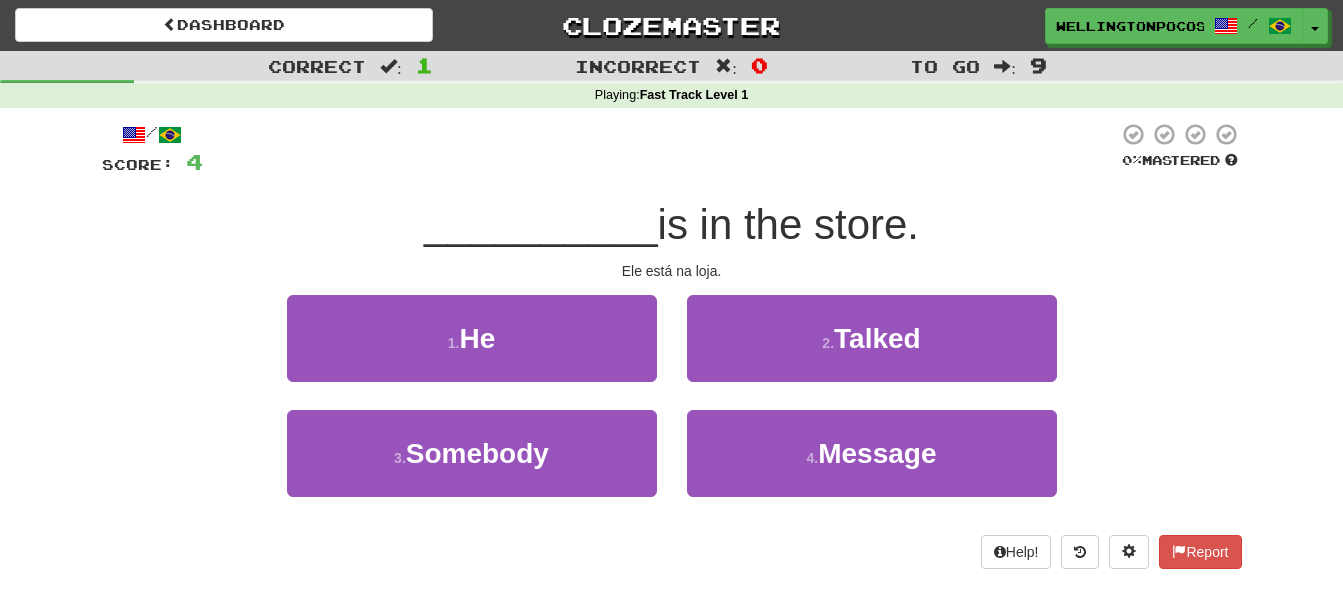 click on "is in the store." at bounding box center (788, 224) 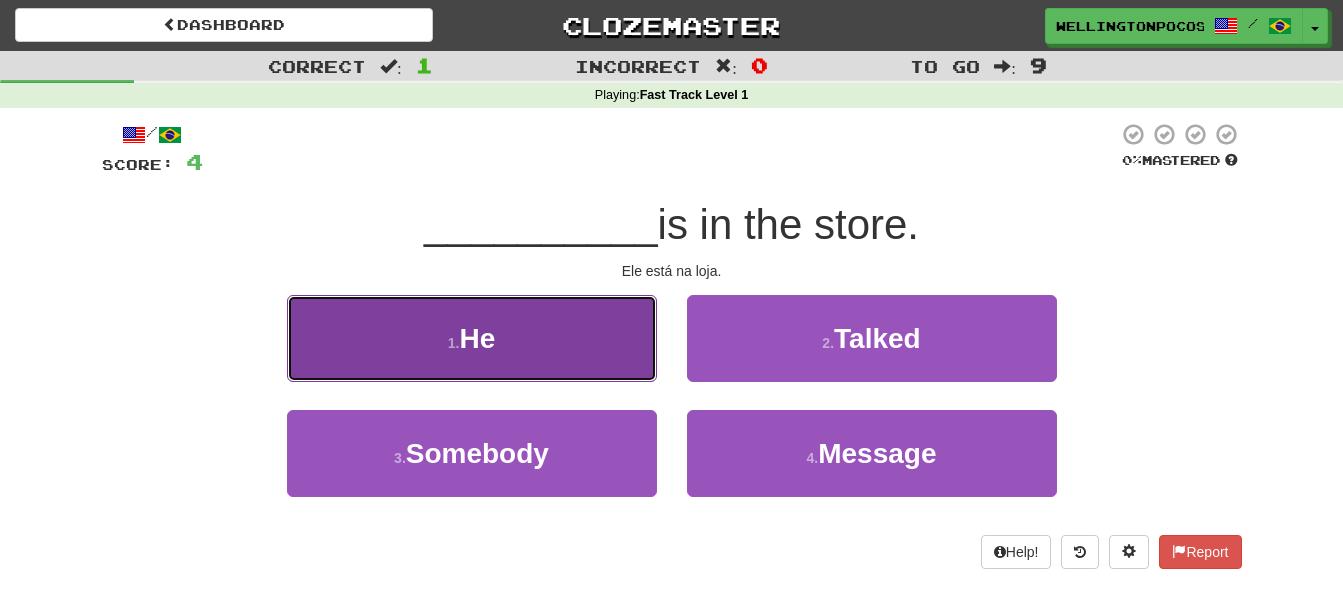 click on "1 .  He" at bounding box center (472, 338) 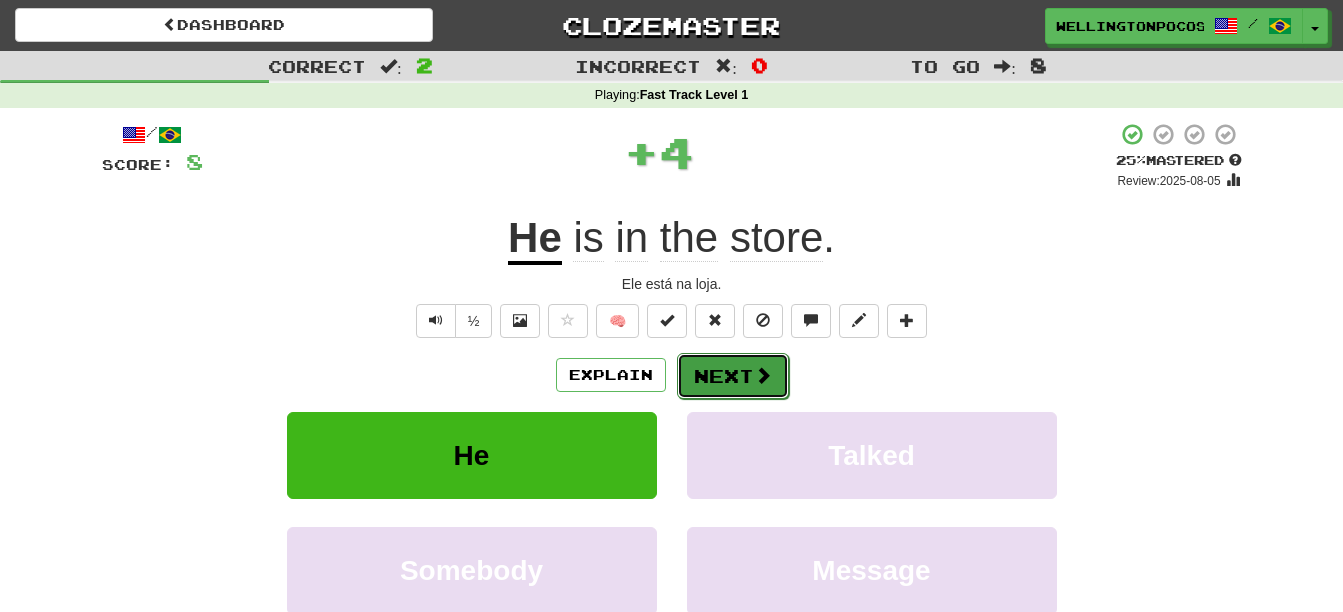 click on "Next" at bounding box center (733, 376) 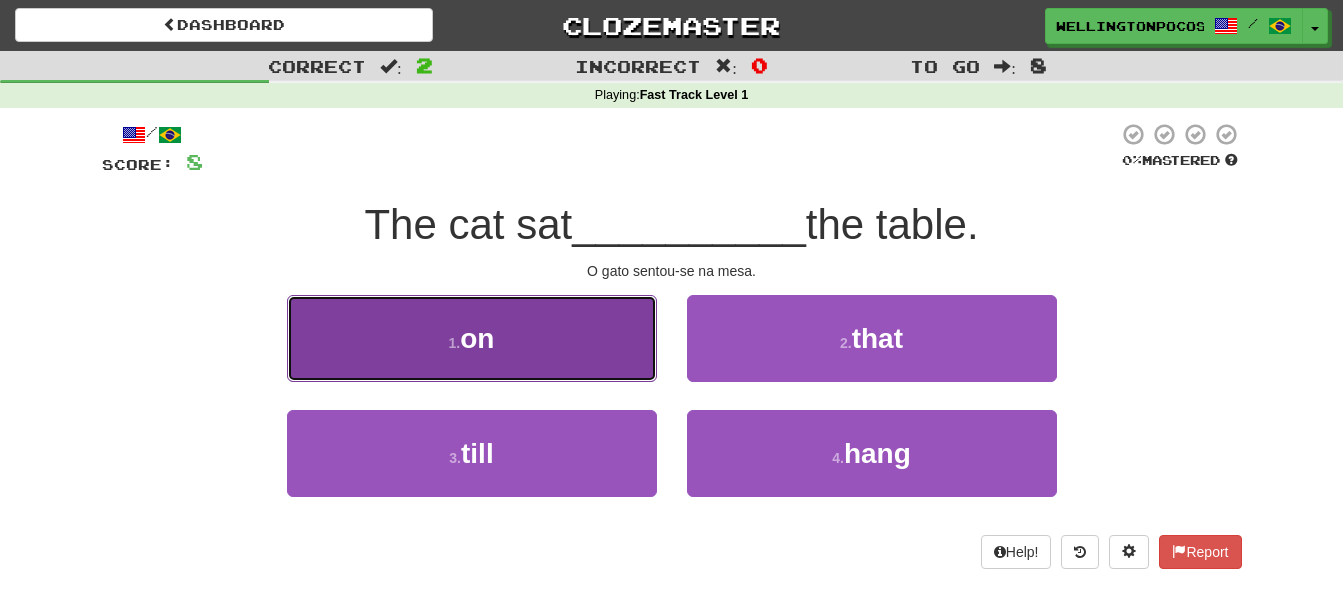 click on "1 .  on" at bounding box center [472, 338] 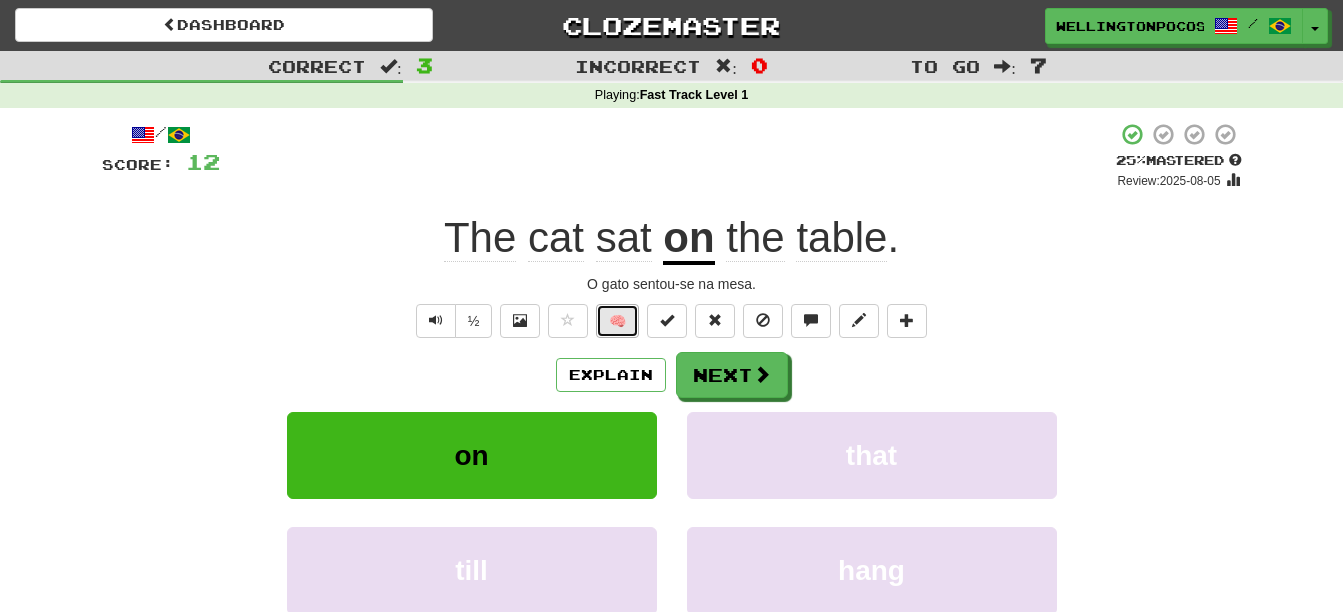 click on "🧠" at bounding box center (617, 321) 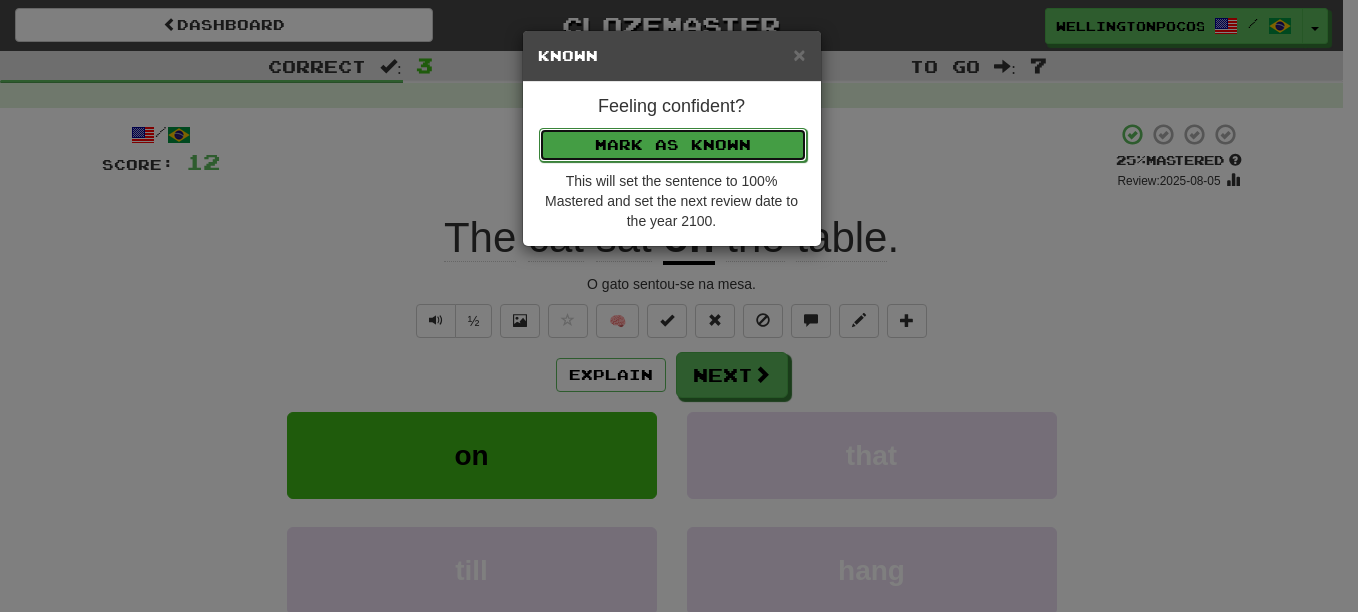 click on "Mark as Known" at bounding box center [673, 145] 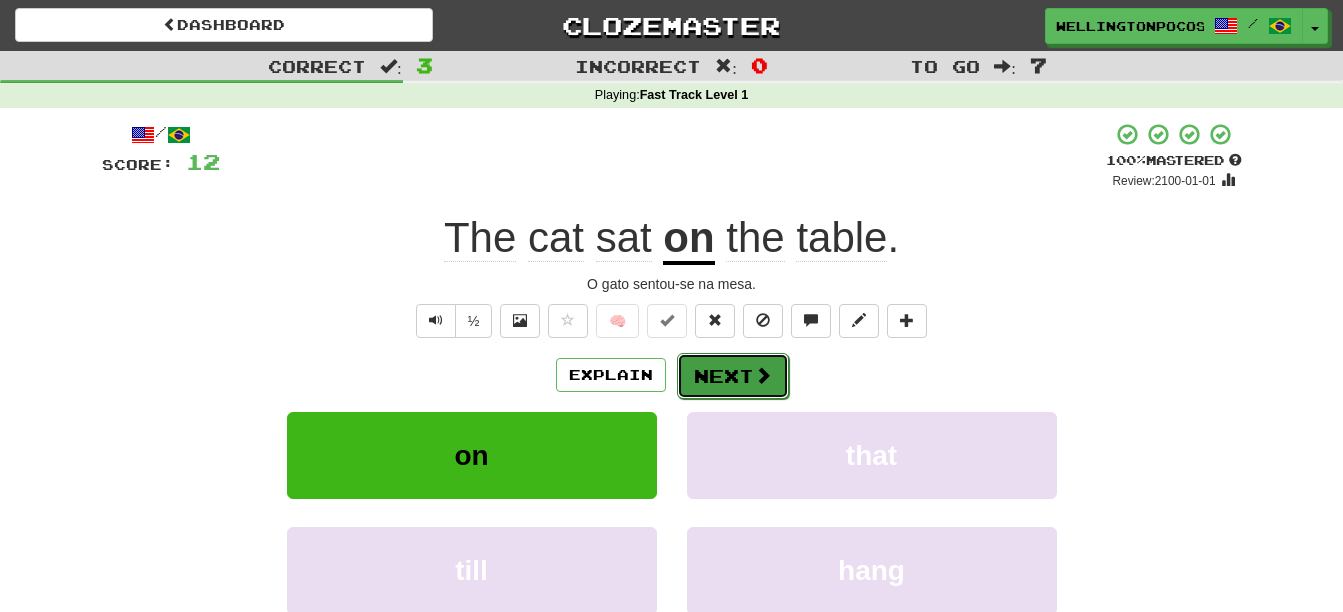 click on "Next" at bounding box center (733, 376) 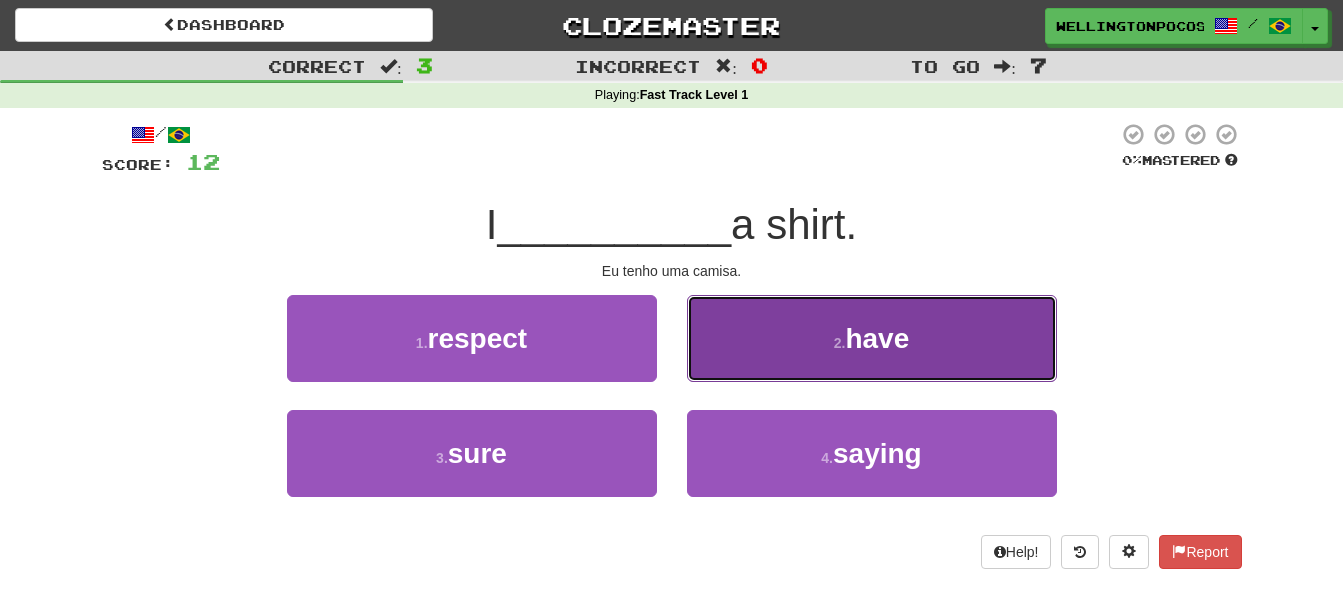 click on "2 ." at bounding box center (840, 343) 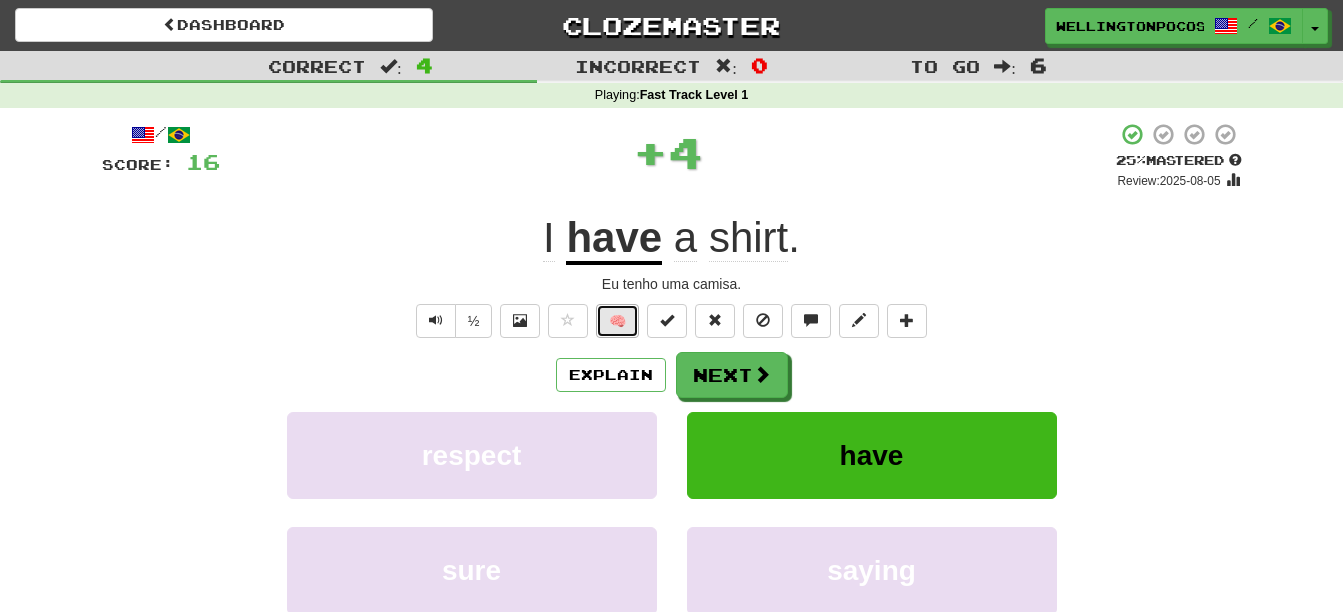 click on "🧠" at bounding box center [617, 321] 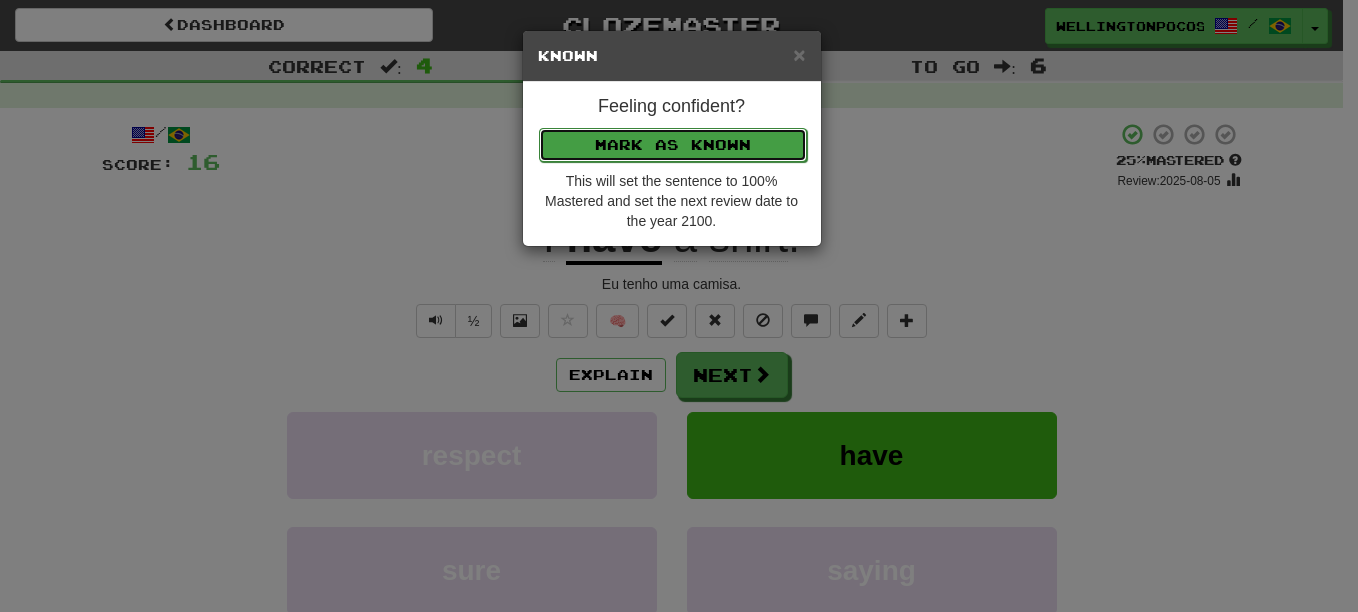 click on "Mark as Known" at bounding box center (673, 145) 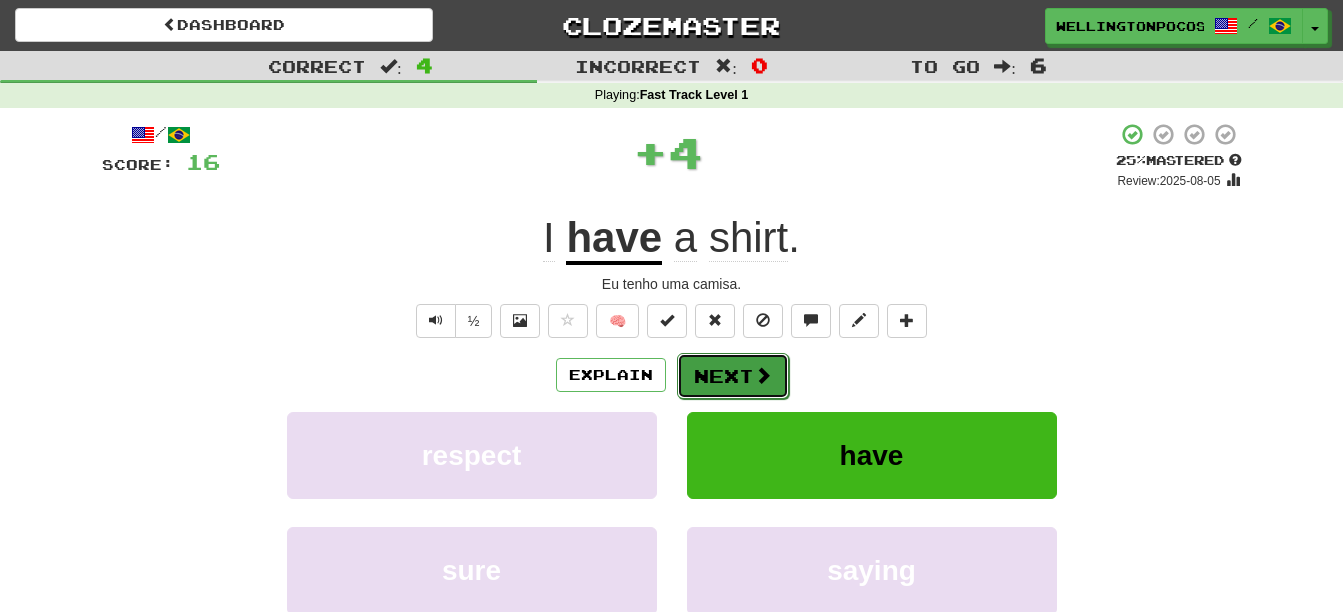click on "Next" at bounding box center [733, 376] 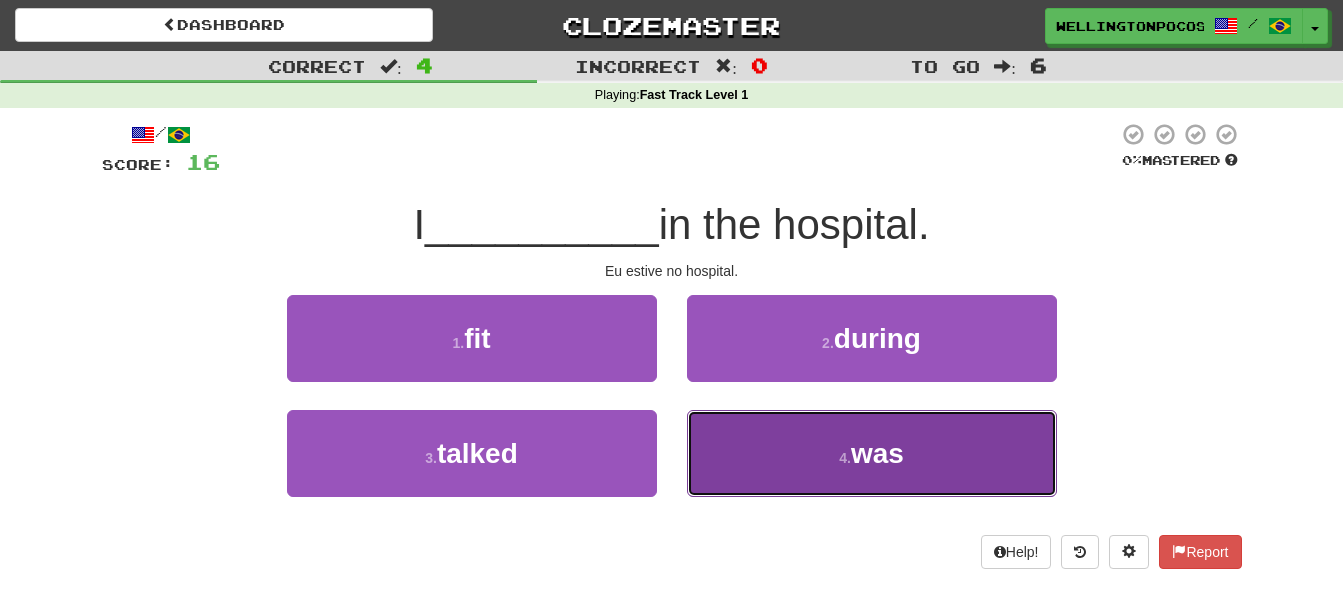 click on "4 .  was" at bounding box center [872, 453] 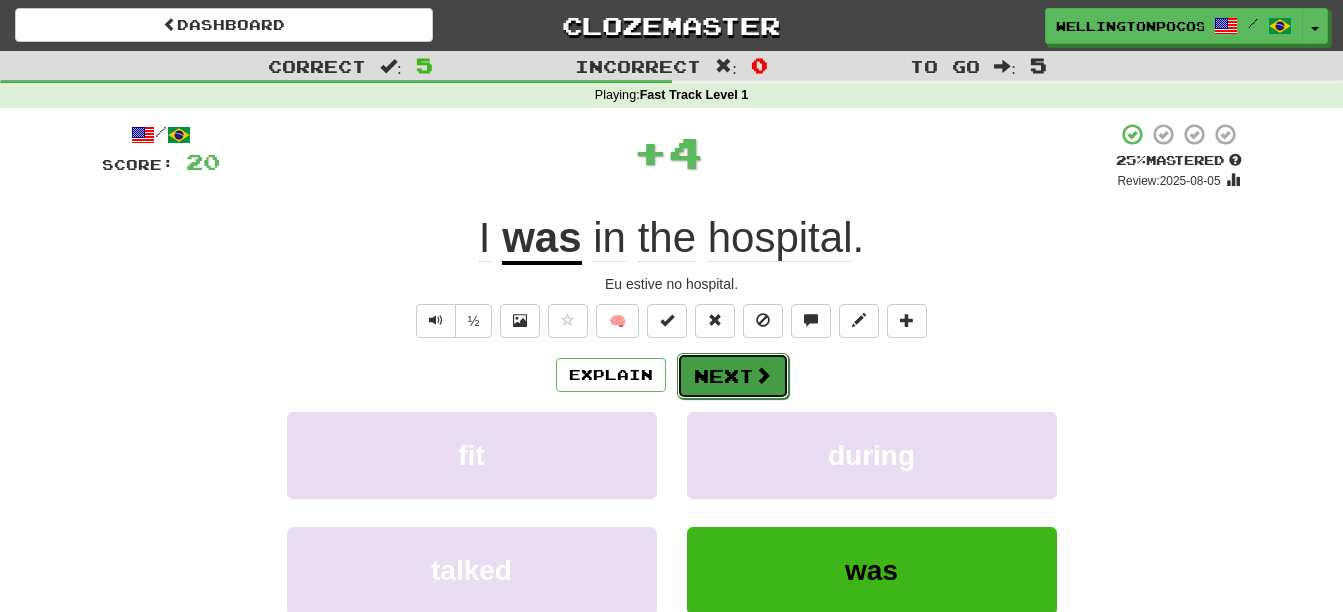 click on "Next" at bounding box center [733, 376] 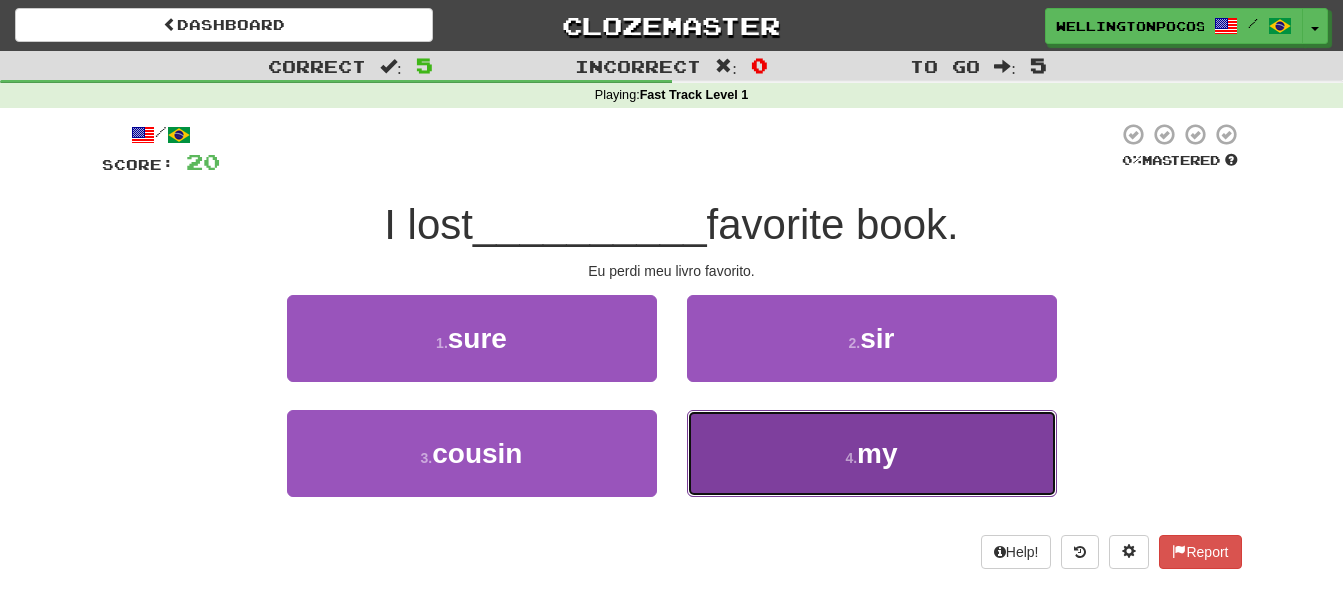 click on "4 .  my" at bounding box center (872, 453) 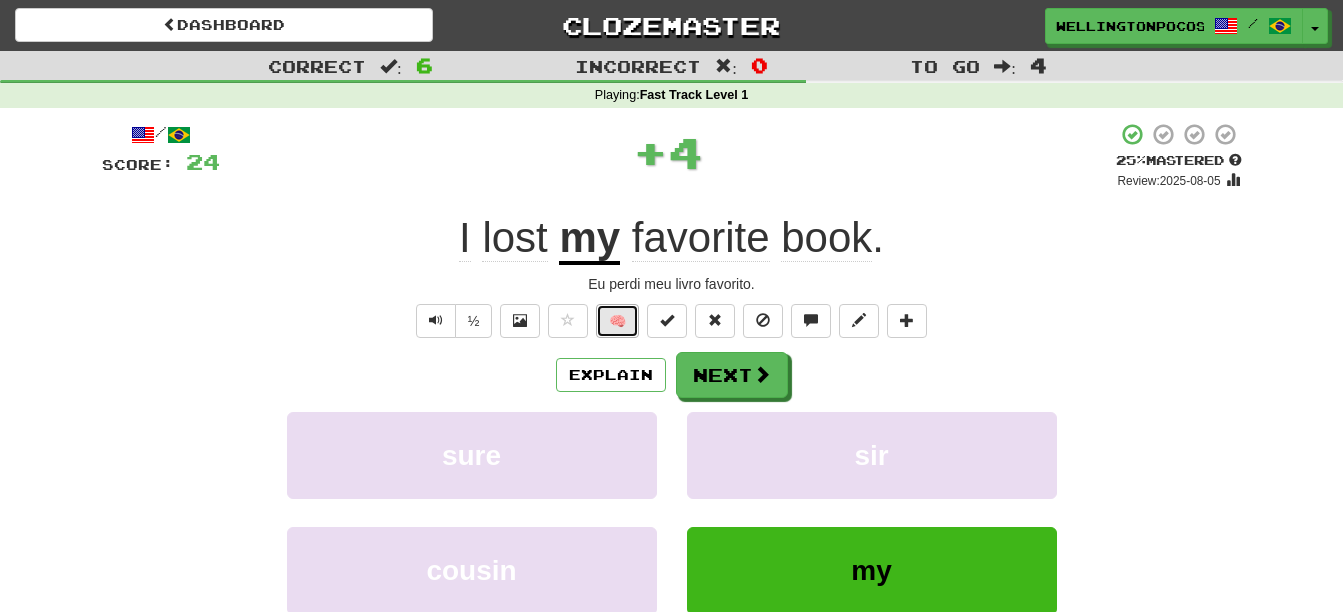 click on "🧠" at bounding box center (617, 321) 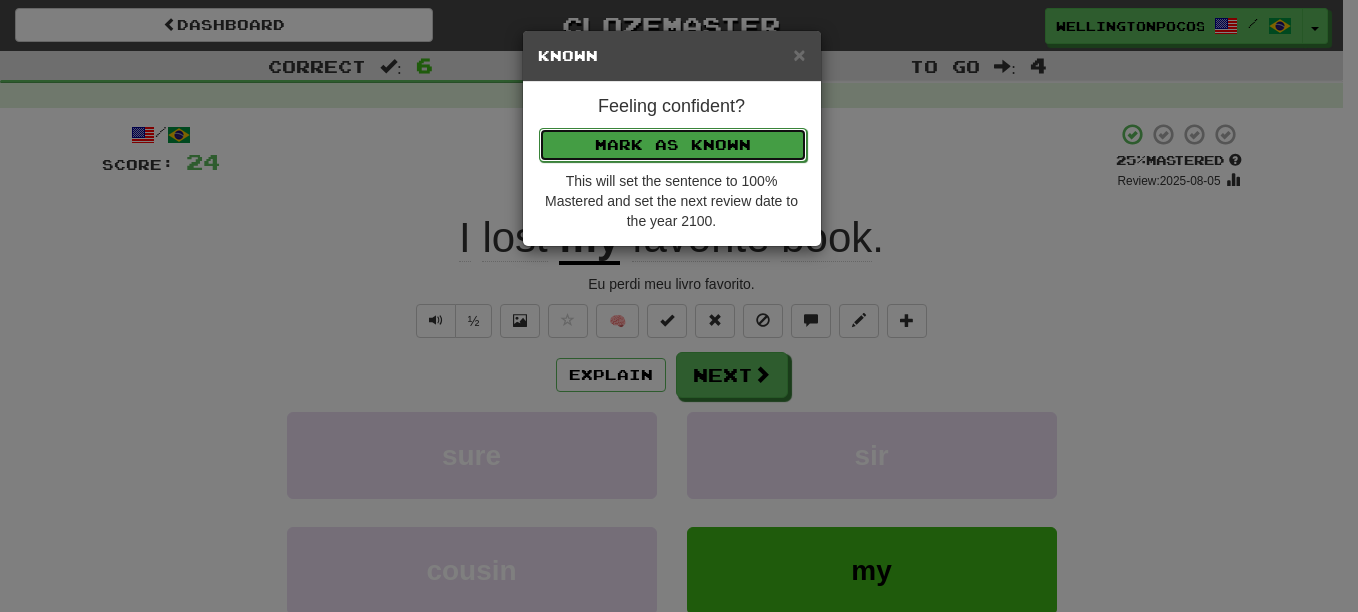 click on "Mark as Known" at bounding box center (673, 145) 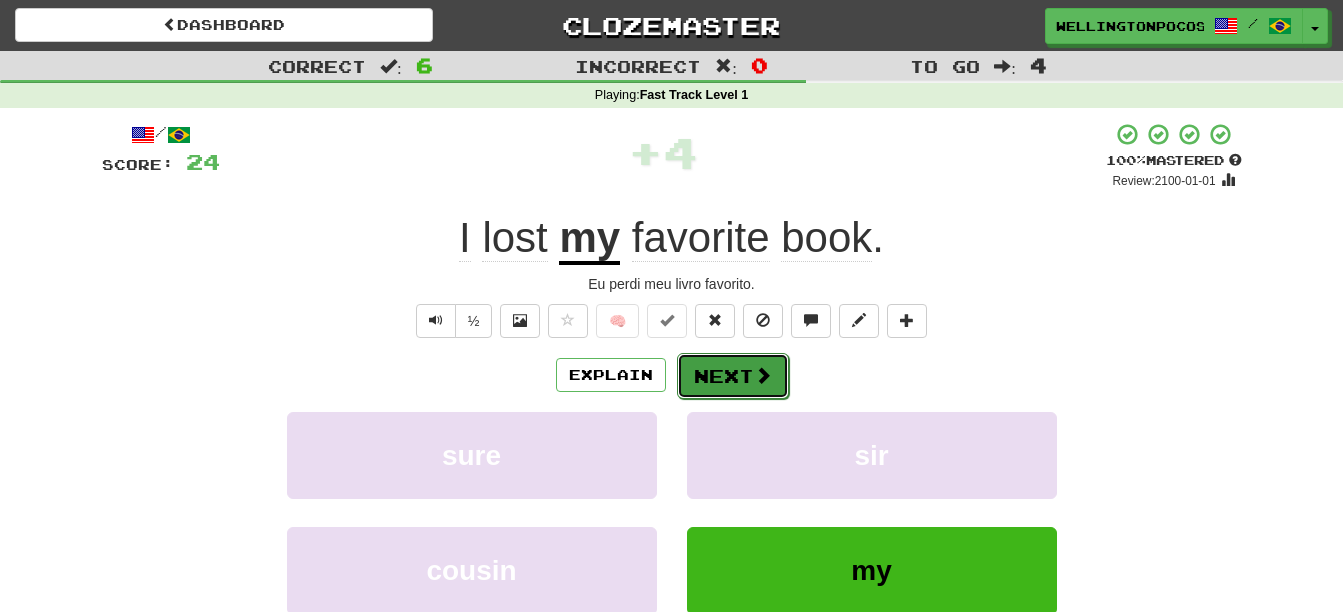 click on "Next" at bounding box center [733, 376] 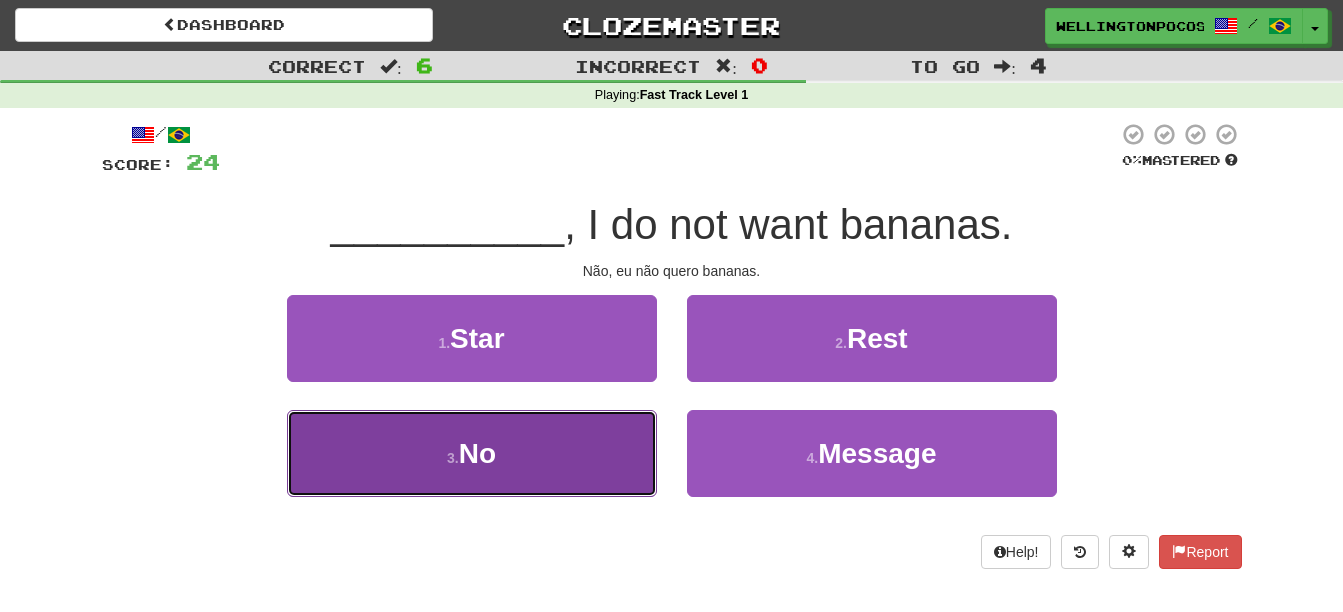 click on "3 .  No" at bounding box center [472, 453] 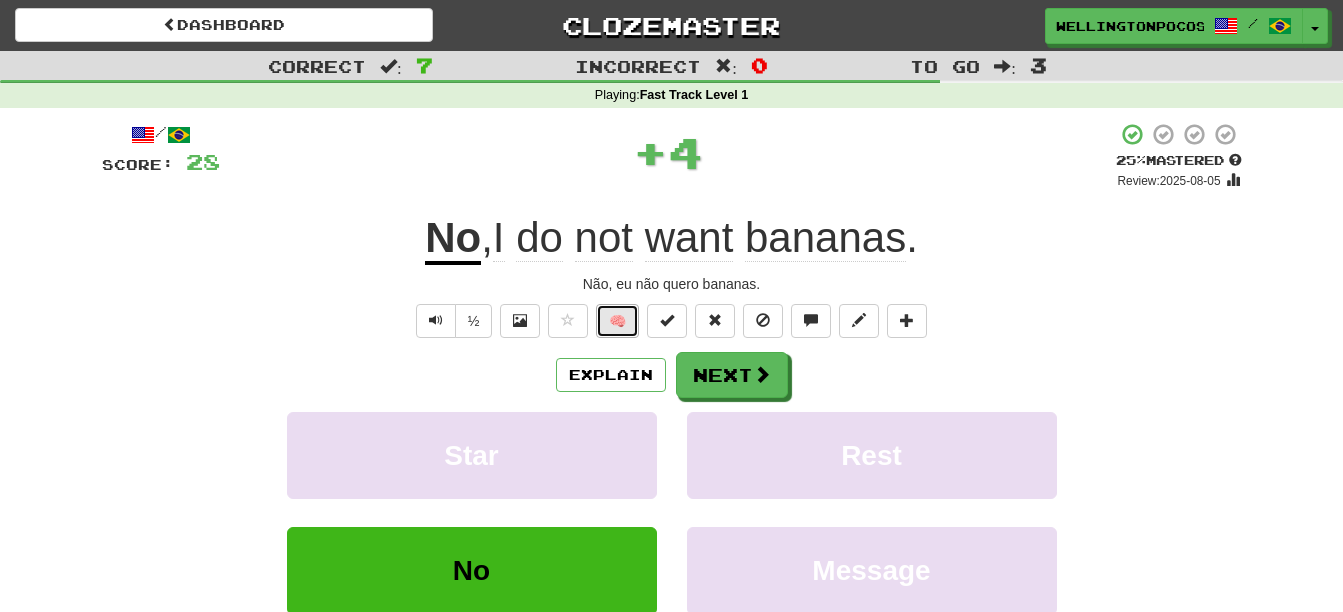 click on "🧠" at bounding box center (617, 321) 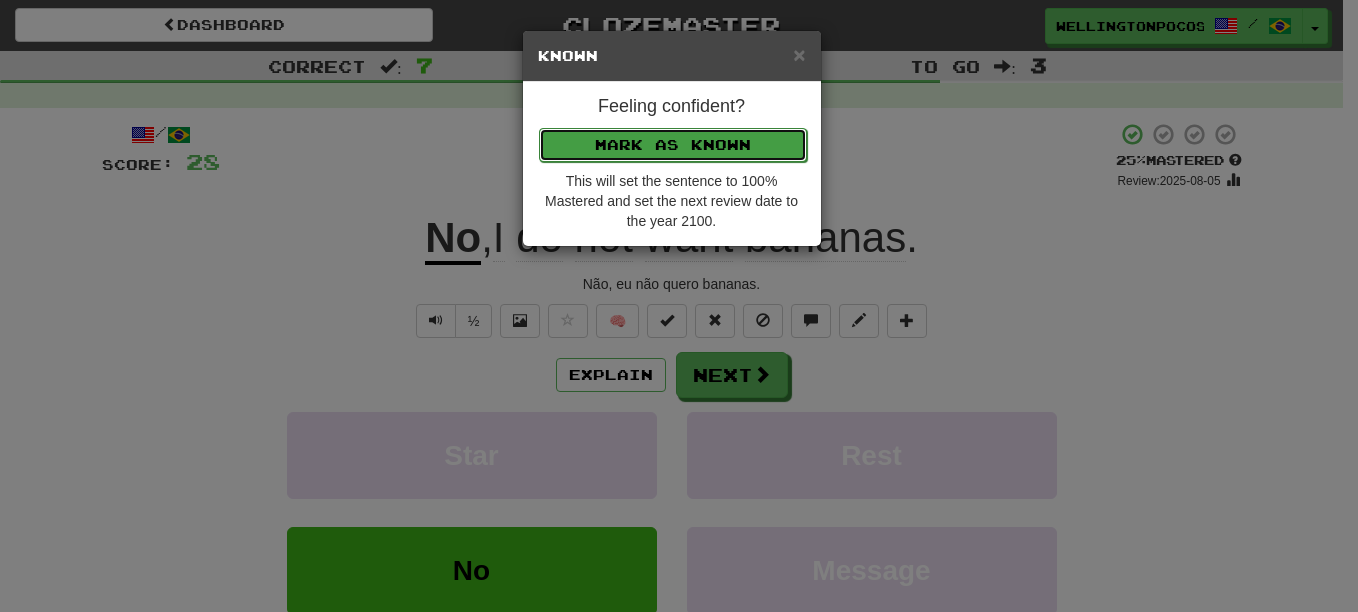 click on "Mark as Known" at bounding box center [673, 145] 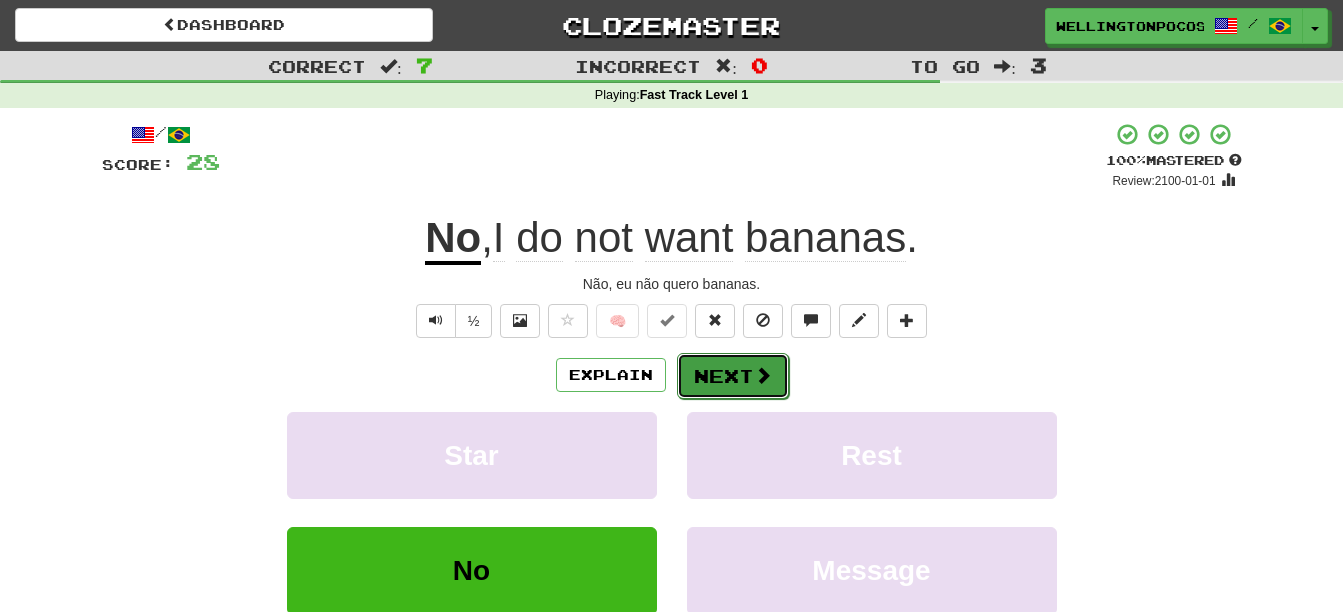 click on "Next" at bounding box center [733, 376] 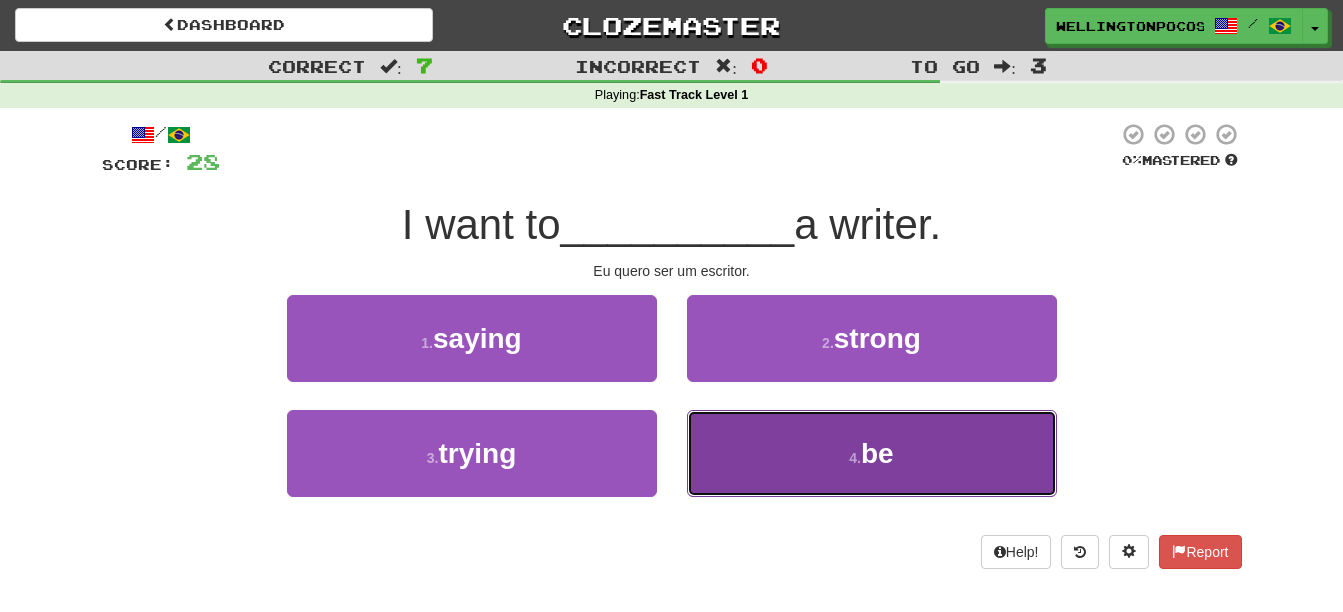 click on "4 .  be" at bounding box center (872, 453) 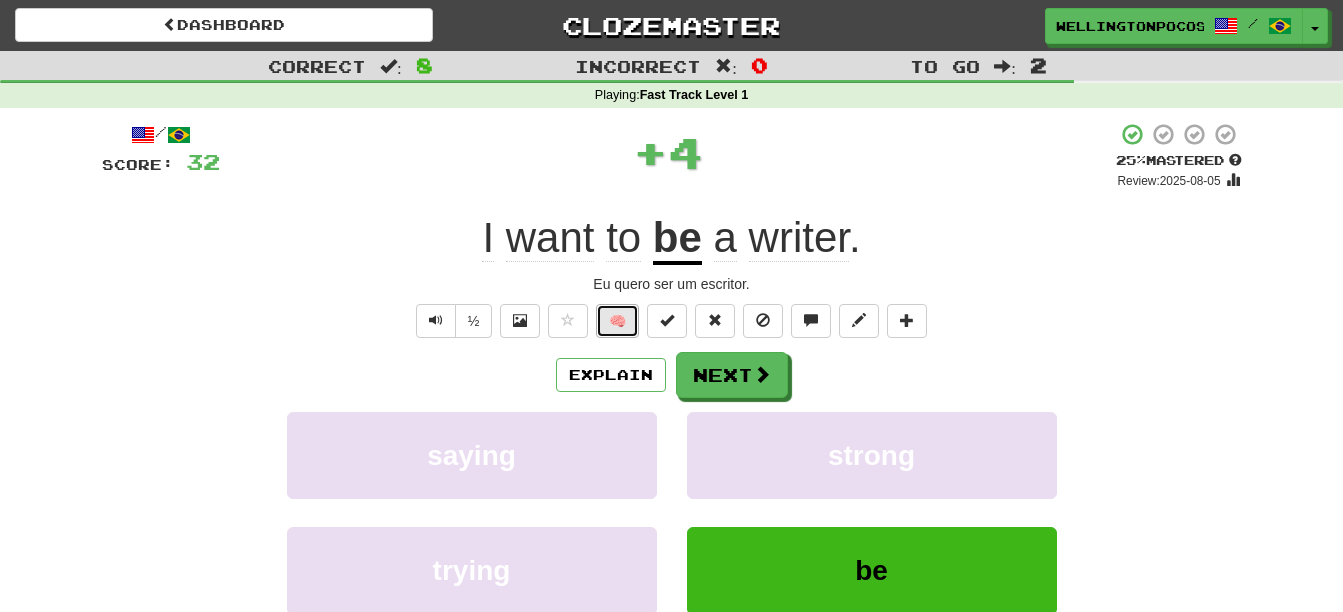 click on "🧠" at bounding box center (617, 321) 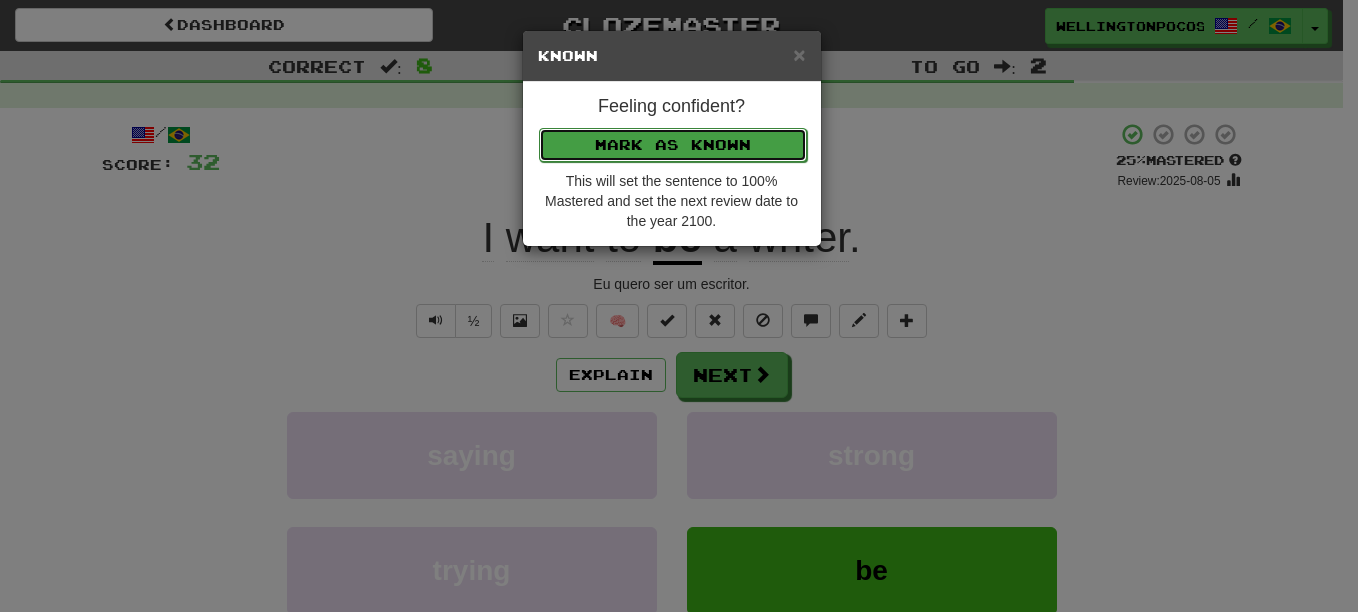 click on "Mark as Known" at bounding box center (673, 145) 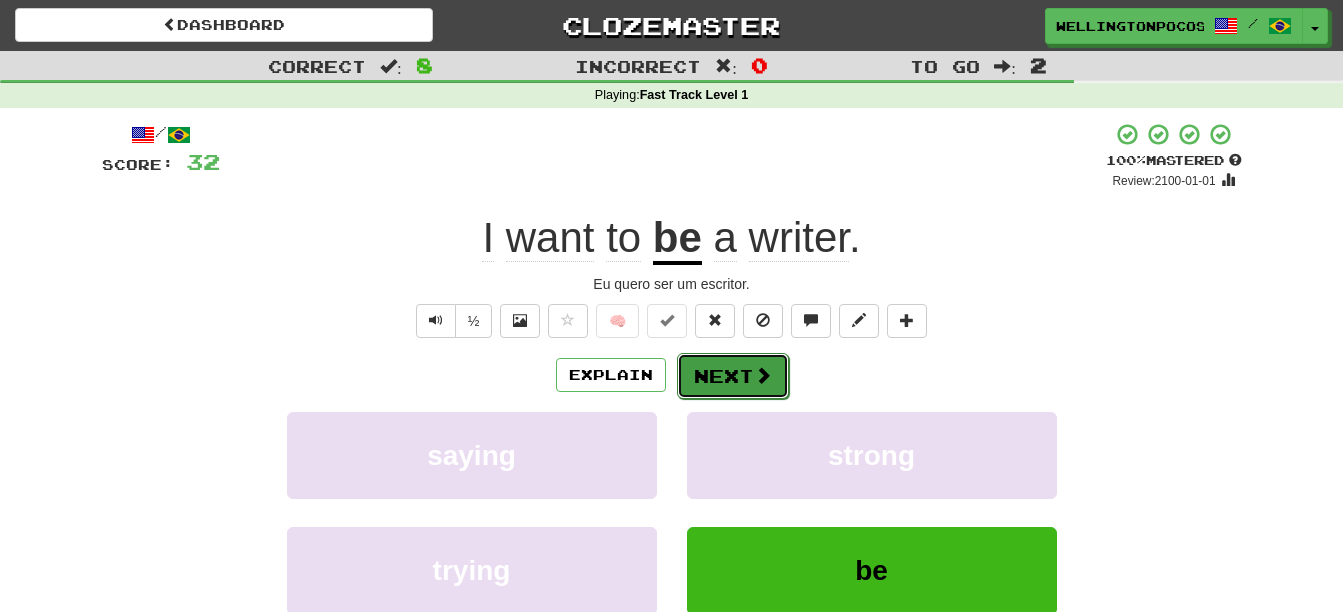 click on "Next" at bounding box center (733, 376) 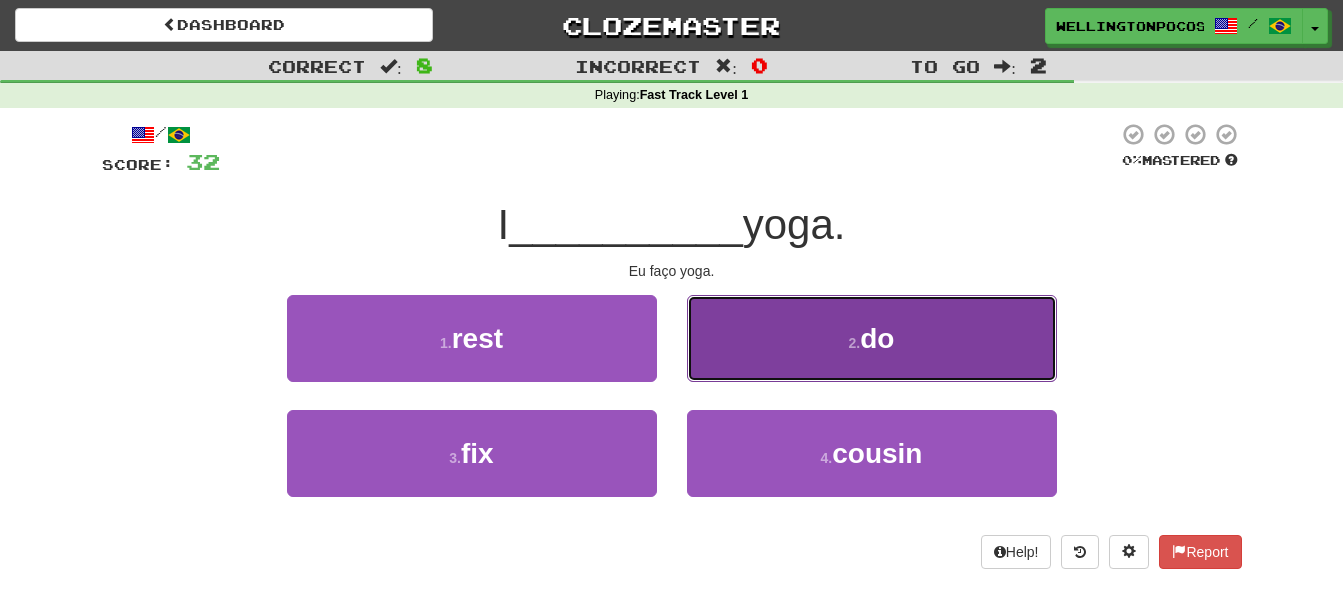 click on "2 .  do" at bounding box center (872, 338) 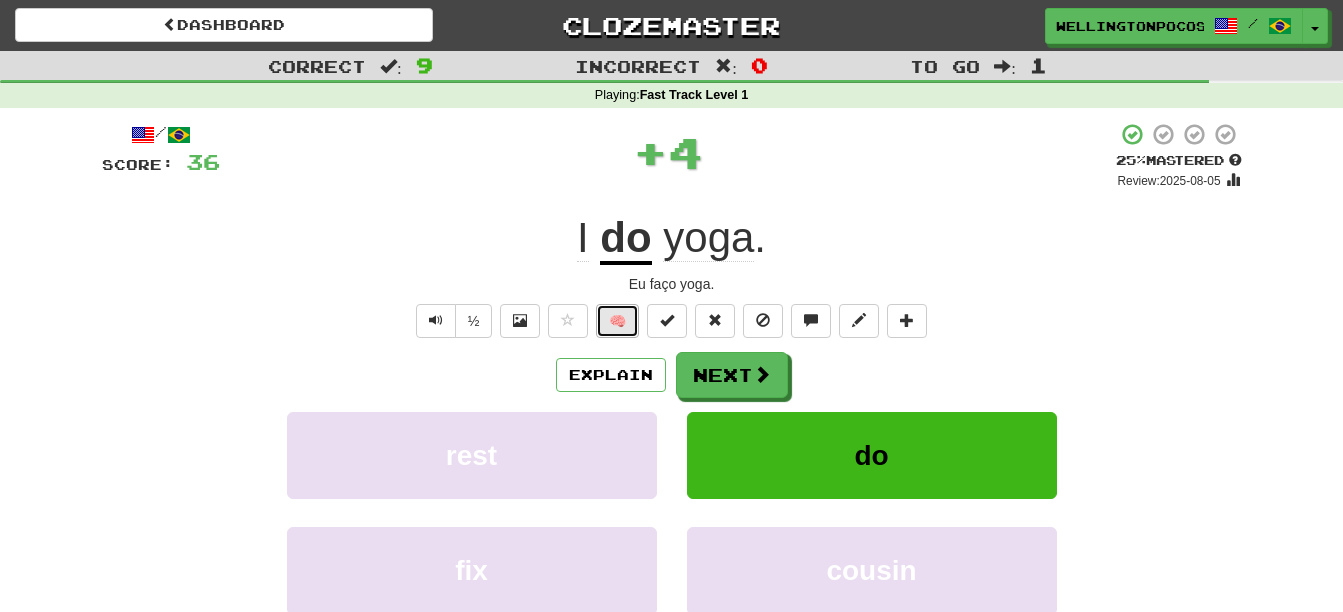 click on "🧠" at bounding box center [617, 321] 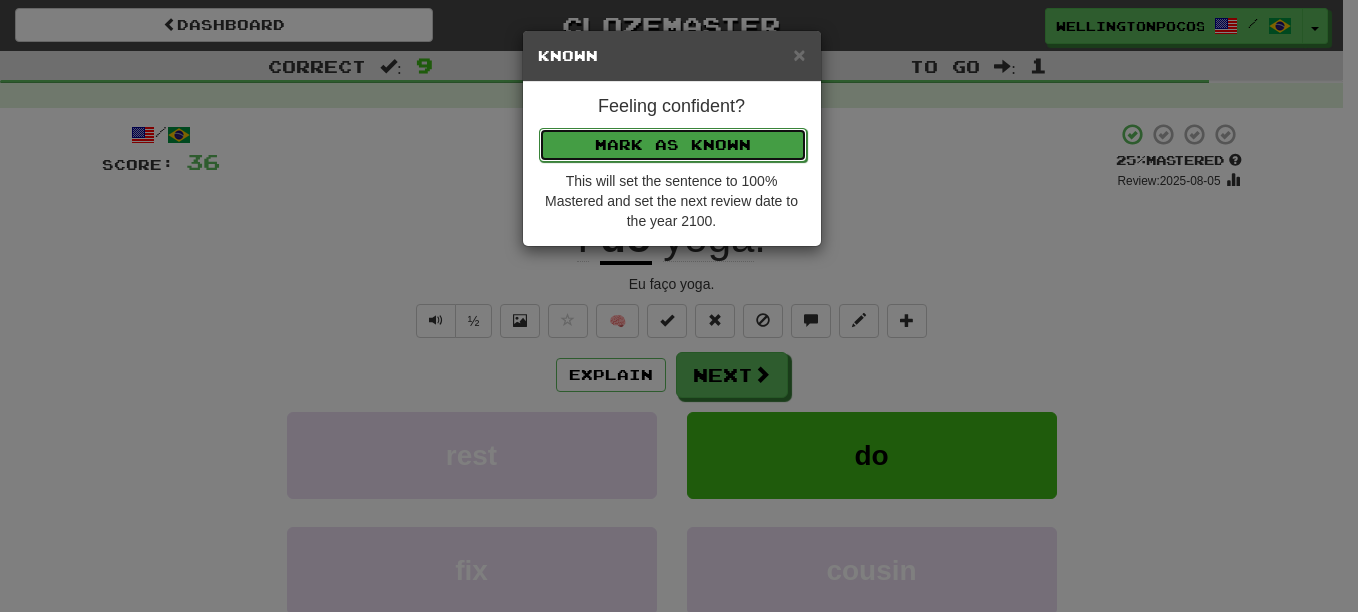 click on "Mark as Known" at bounding box center [673, 145] 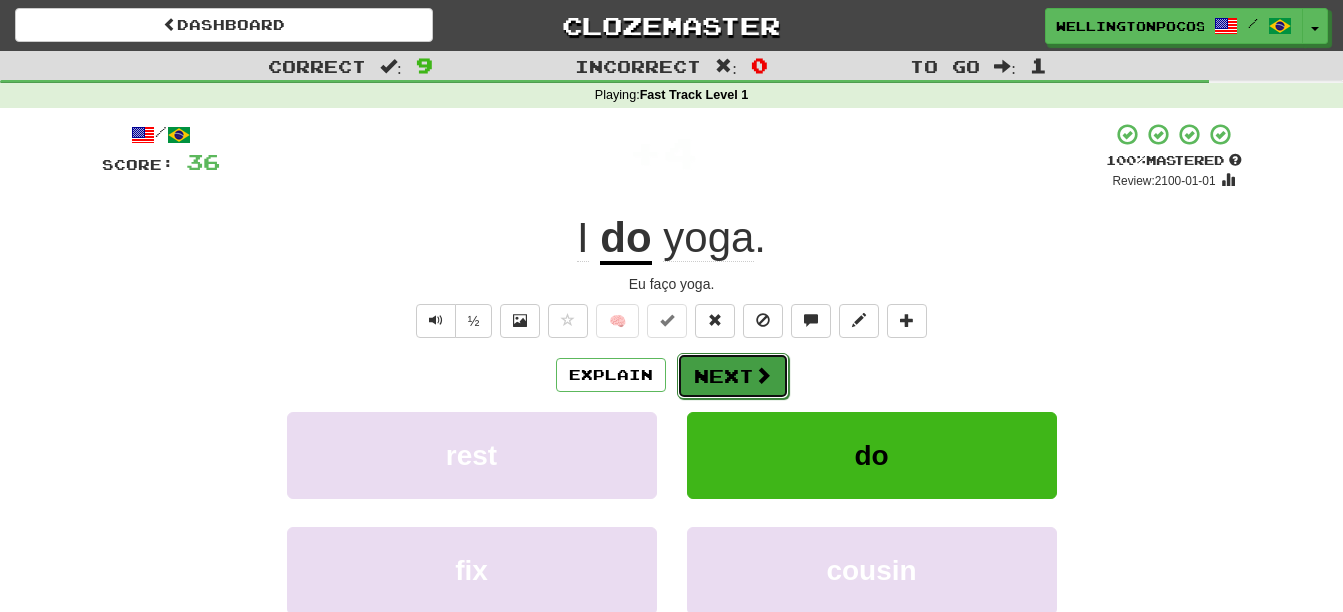 click on "Next" at bounding box center (733, 376) 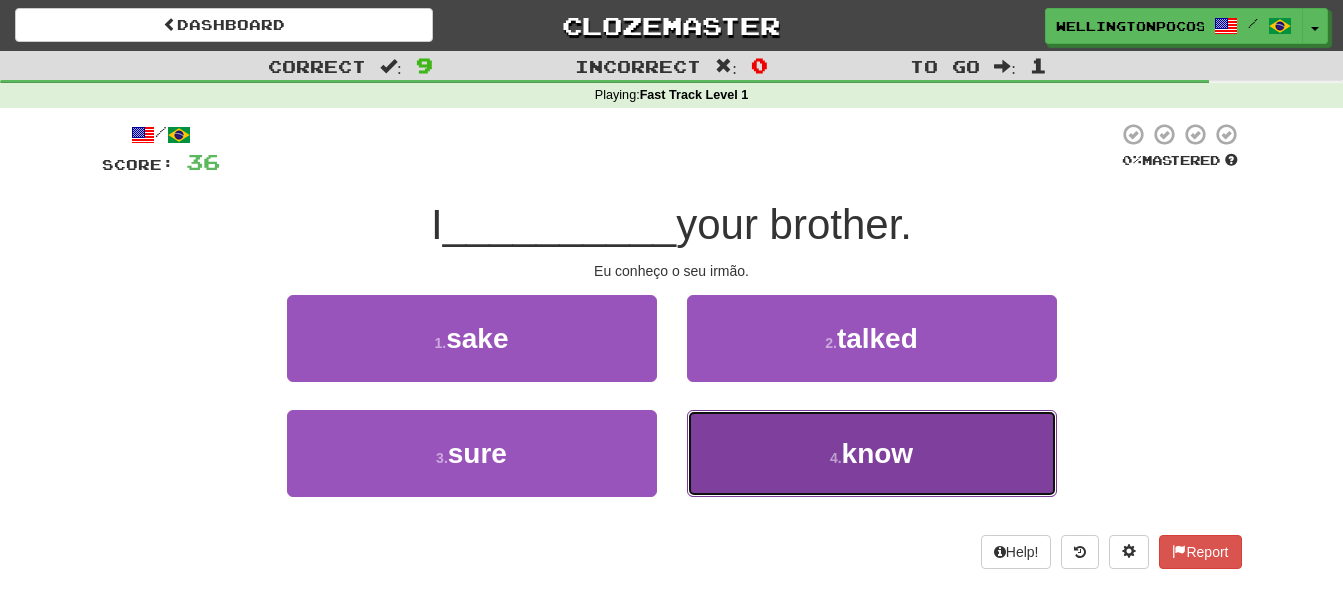 click on "4 .  know" at bounding box center (872, 453) 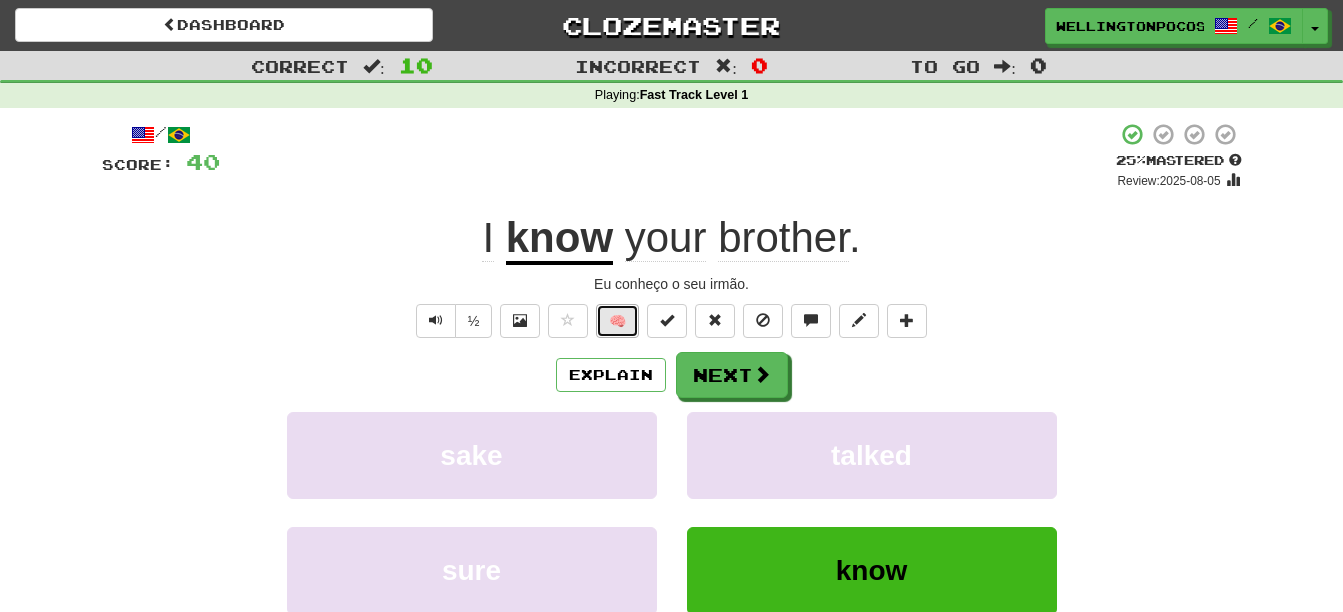 click on "🧠" at bounding box center (617, 321) 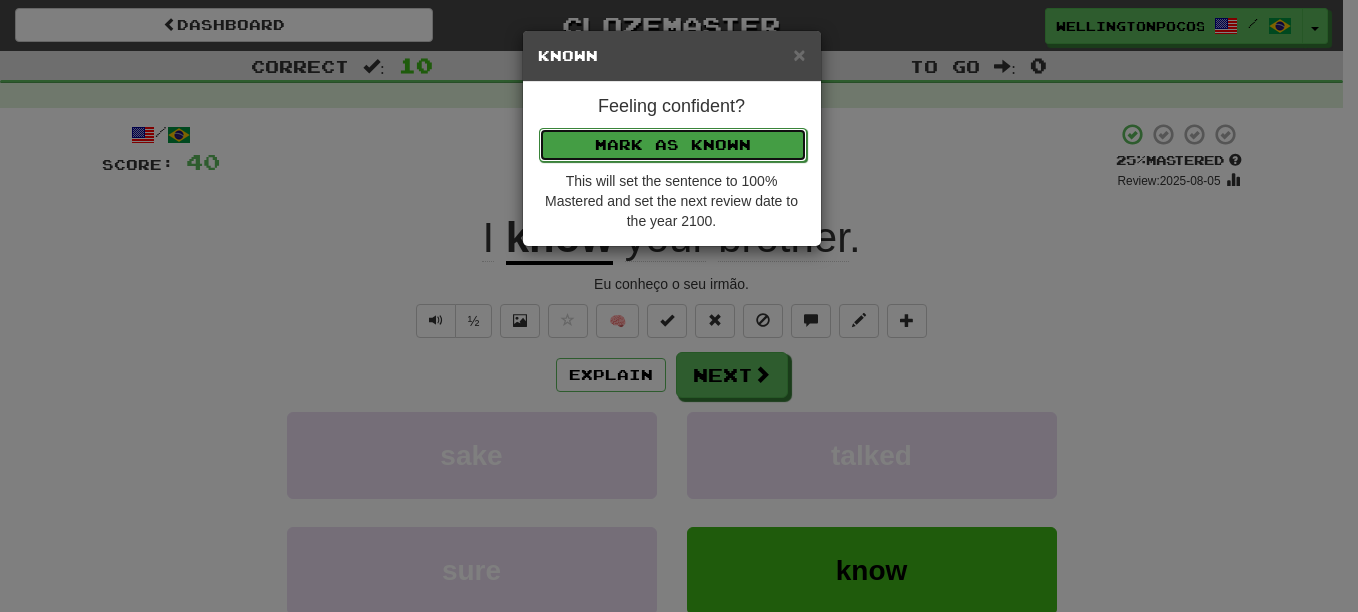 click on "Mark as Known" at bounding box center (673, 145) 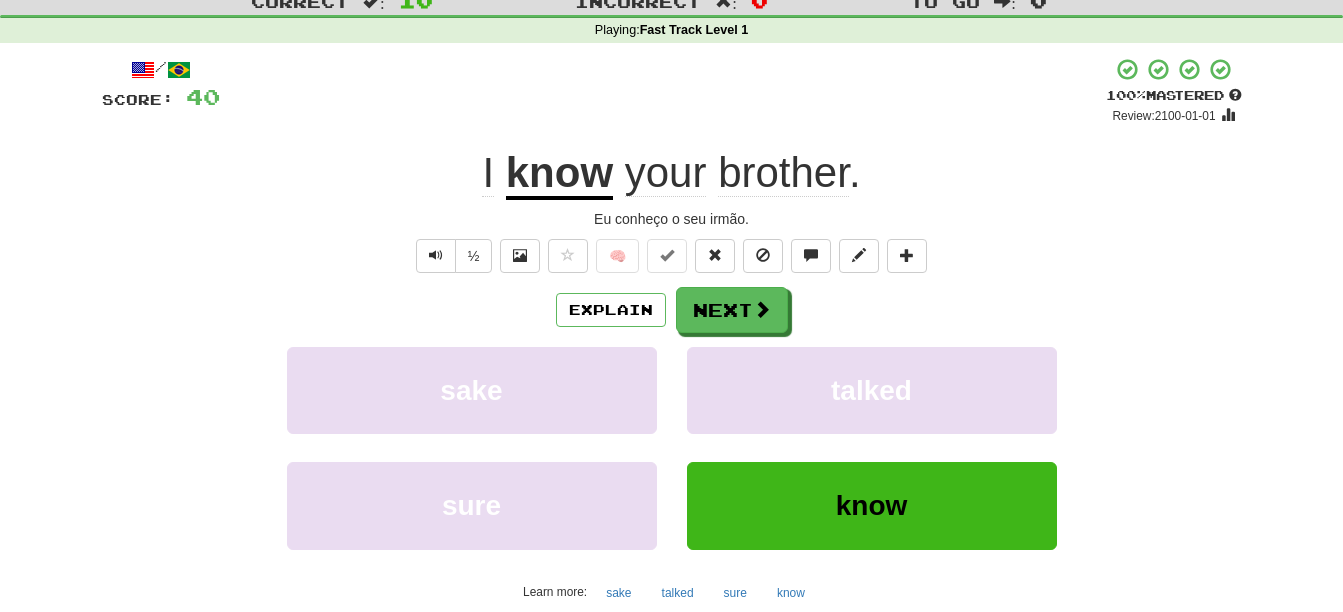scroll, scrollTop: 100, scrollLeft: 0, axis: vertical 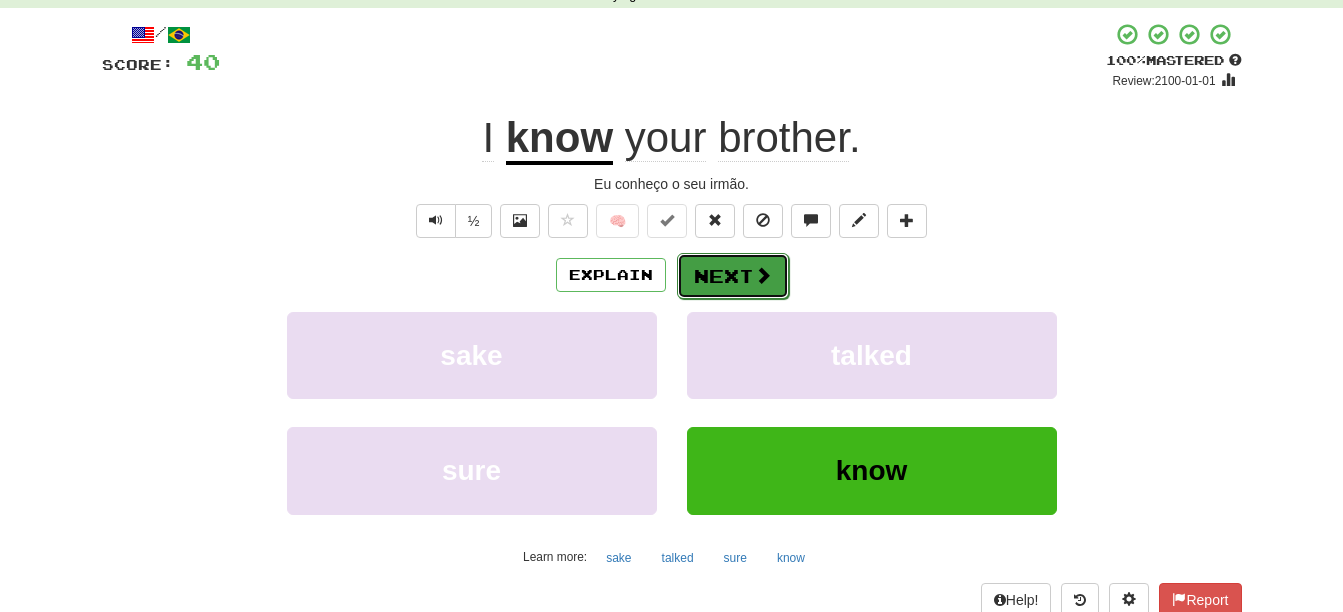 click on "Next" at bounding box center [733, 276] 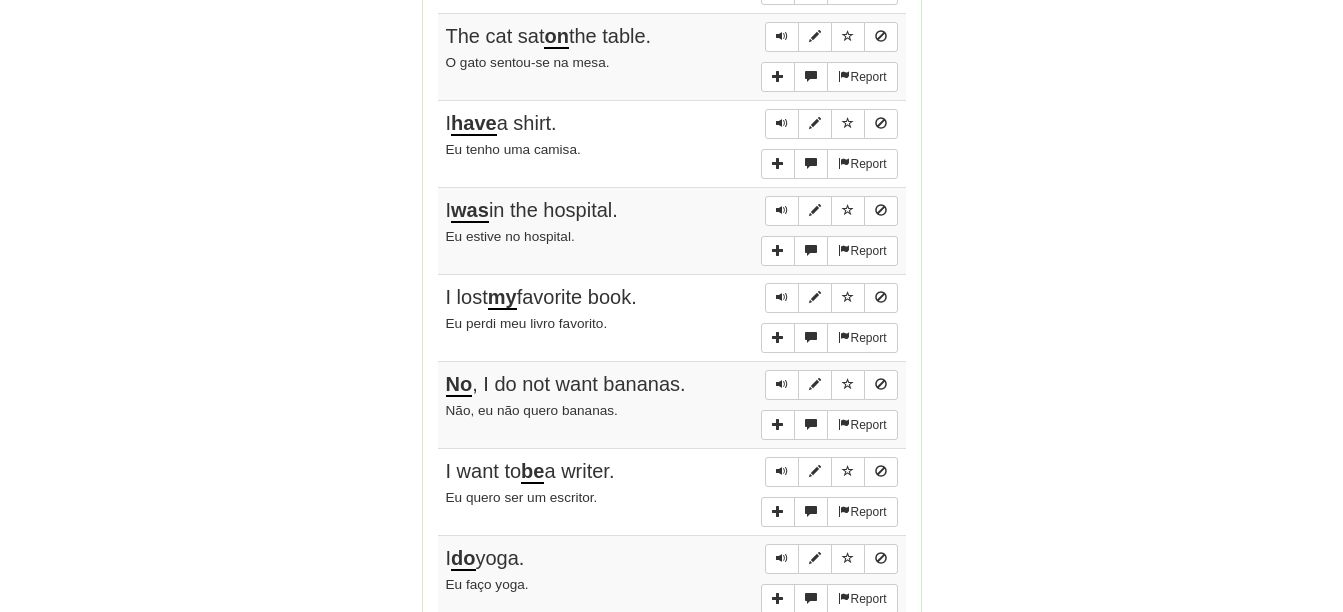 scroll, scrollTop: 1800, scrollLeft: 0, axis: vertical 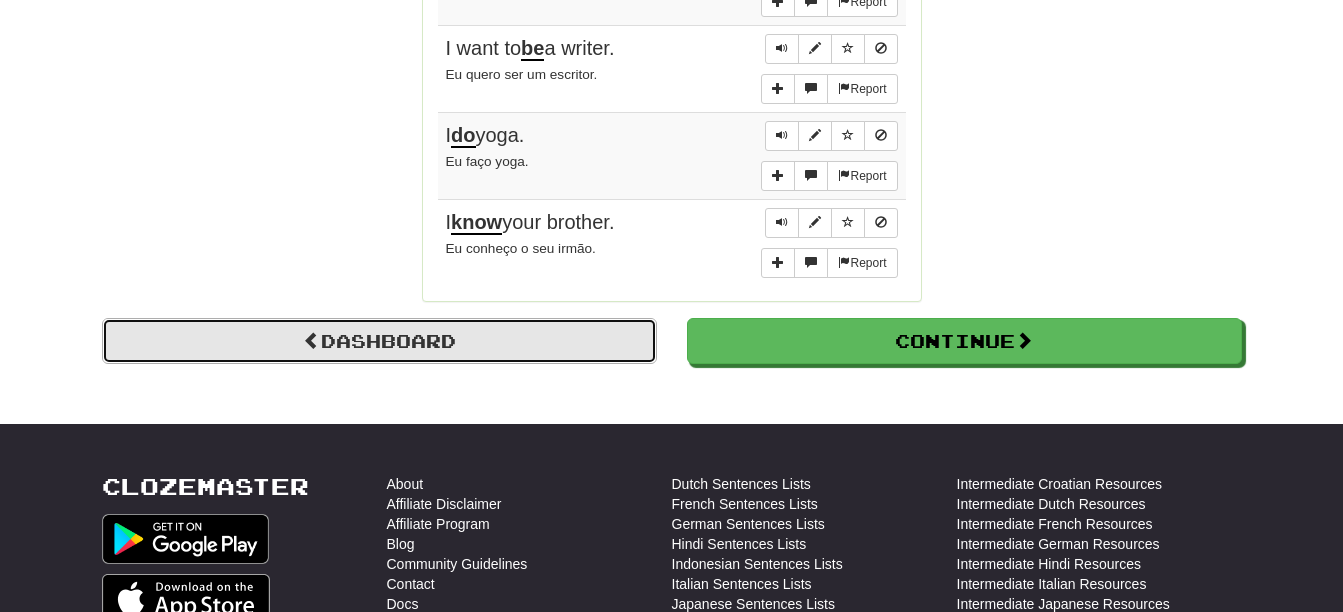 click on "Dashboard" at bounding box center (379, 341) 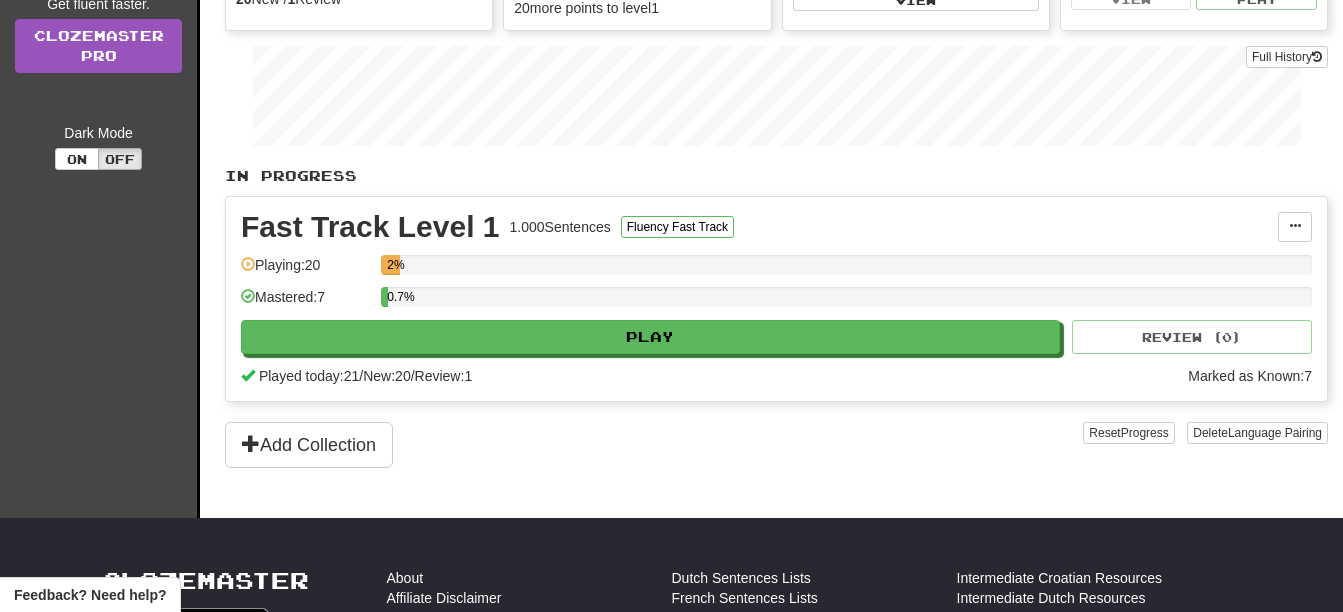 scroll, scrollTop: 300, scrollLeft: 0, axis: vertical 